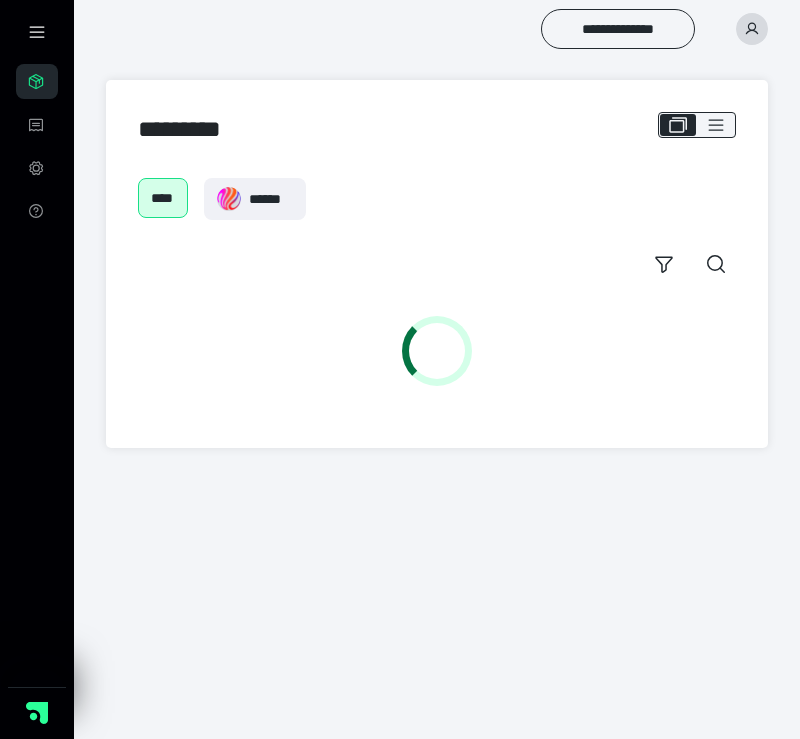scroll, scrollTop: 0, scrollLeft: 0, axis: both 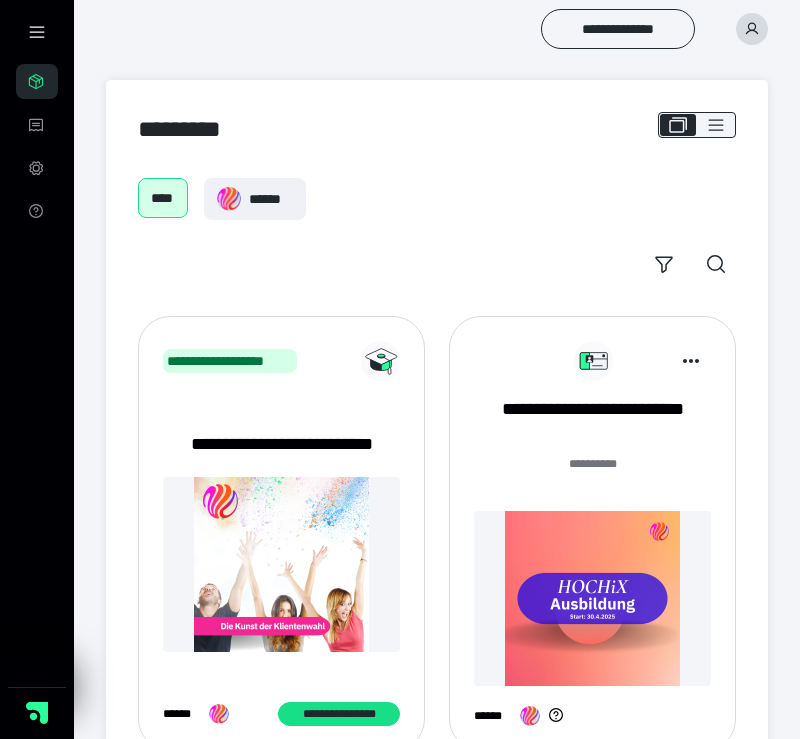 click at bounding box center [592, 598] 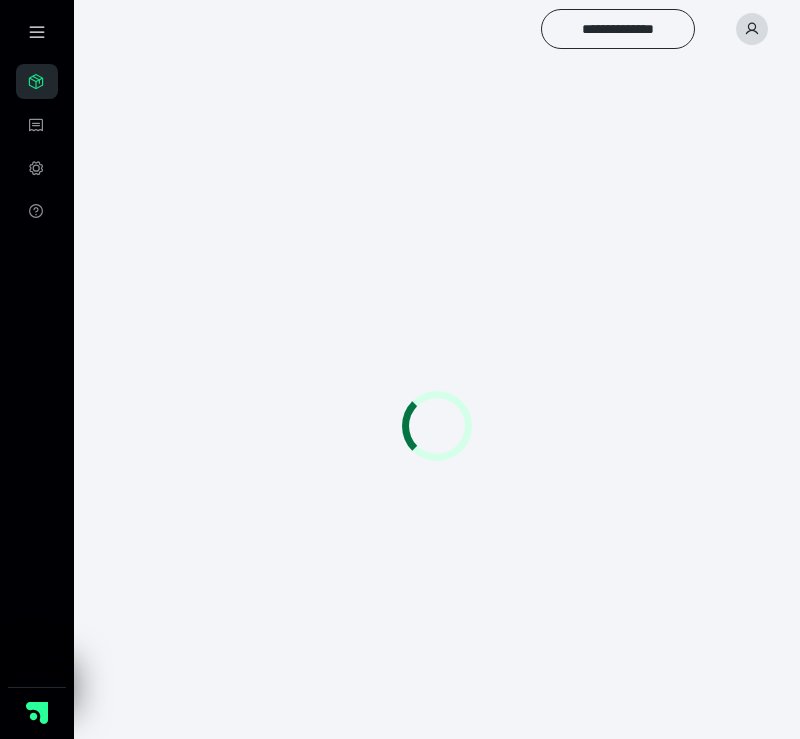 scroll, scrollTop: 0, scrollLeft: 0, axis: both 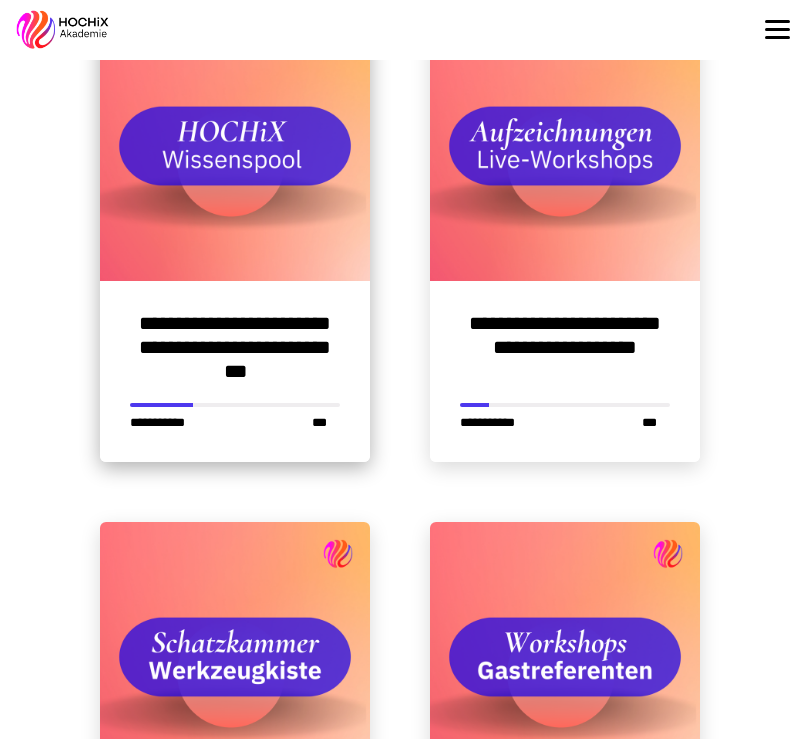 click at bounding box center (235, 146) 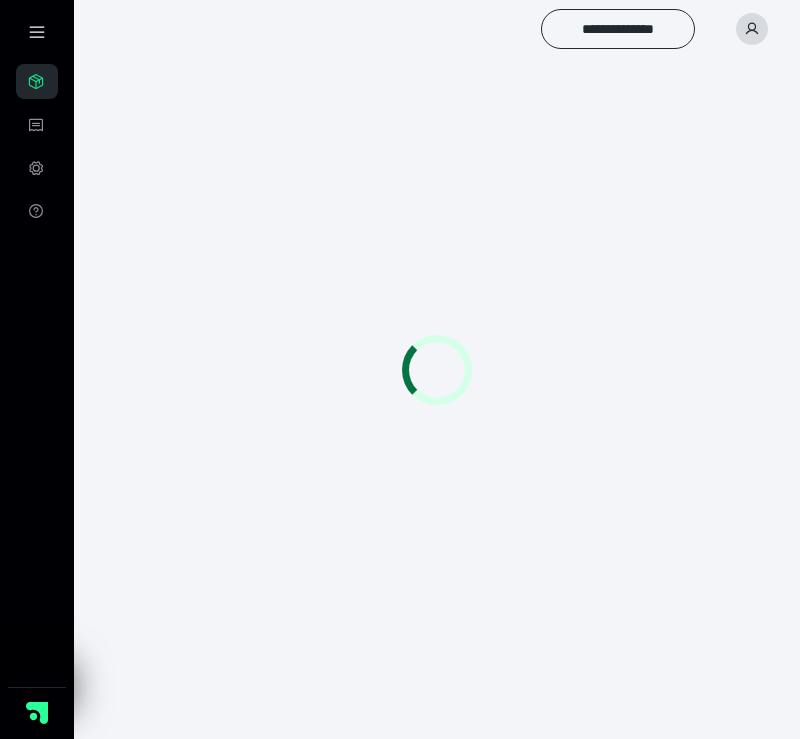 scroll, scrollTop: 0, scrollLeft: 0, axis: both 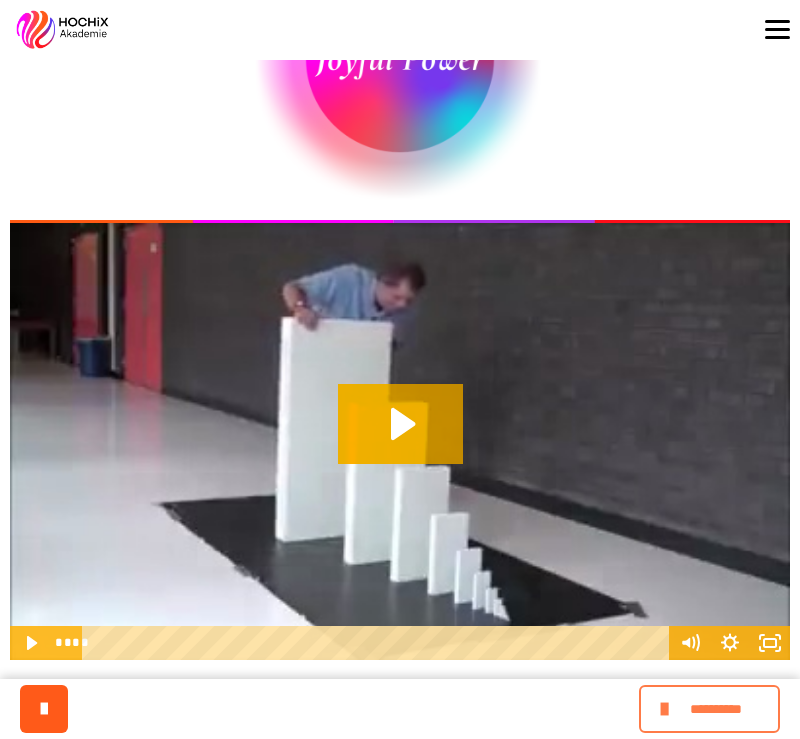 click on "**********" at bounding box center (716, 709) 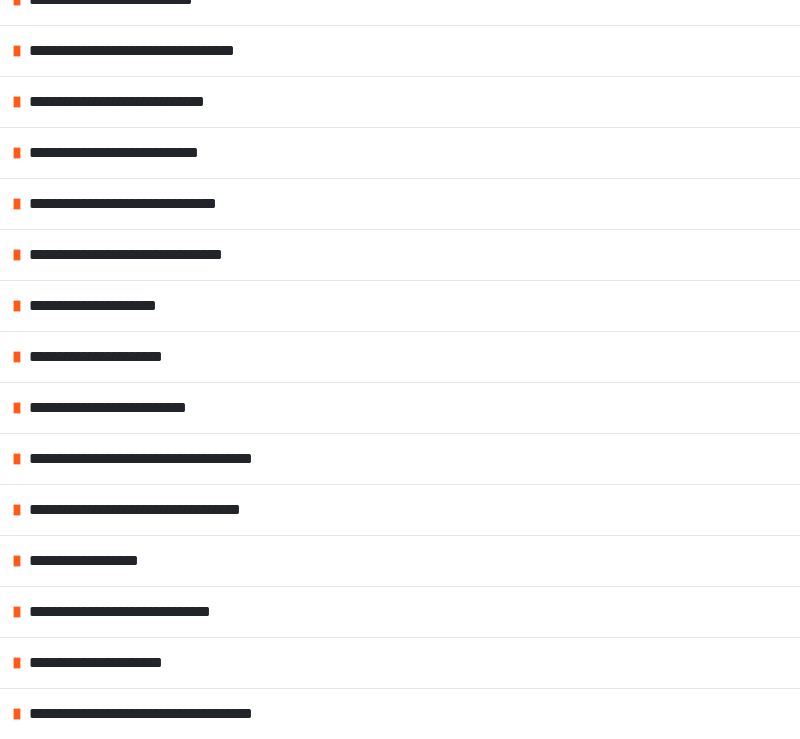 scroll, scrollTop: 773, scrollLeft: 0, axis: vertical 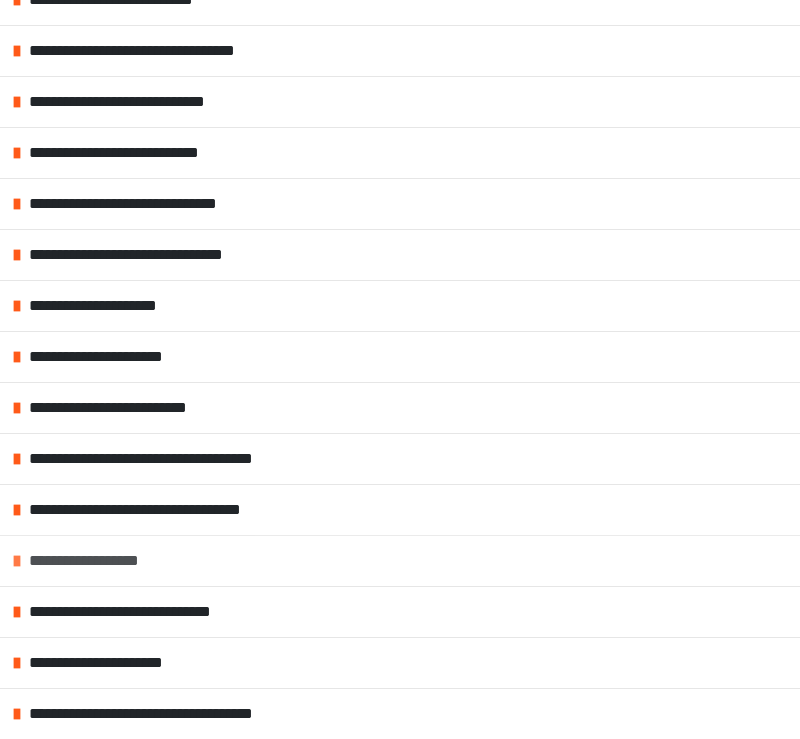 click at bounding box center (17, 561) 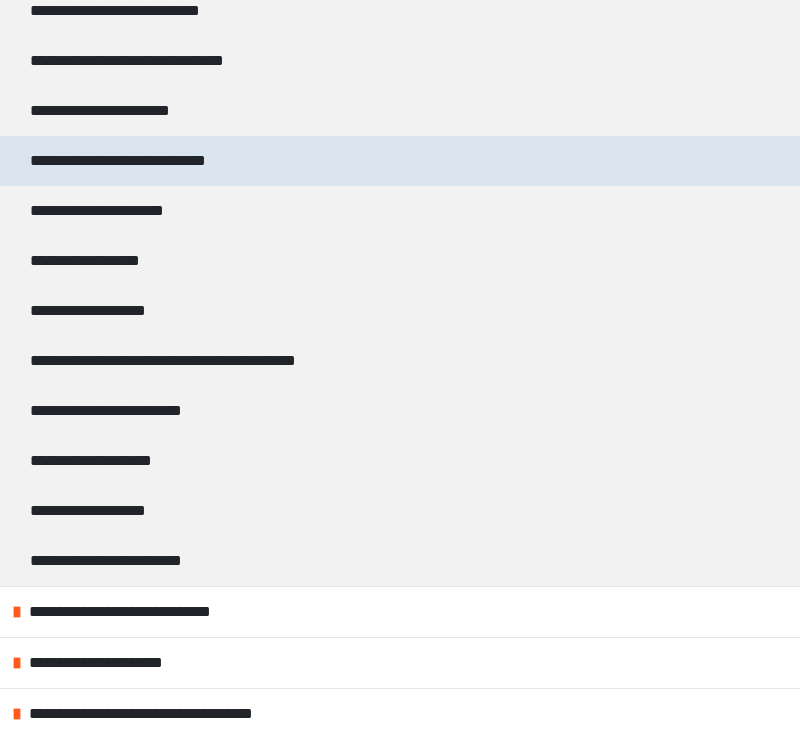 scroll, scrollTop: 2023, scrollLeft: 0, axis: vertical 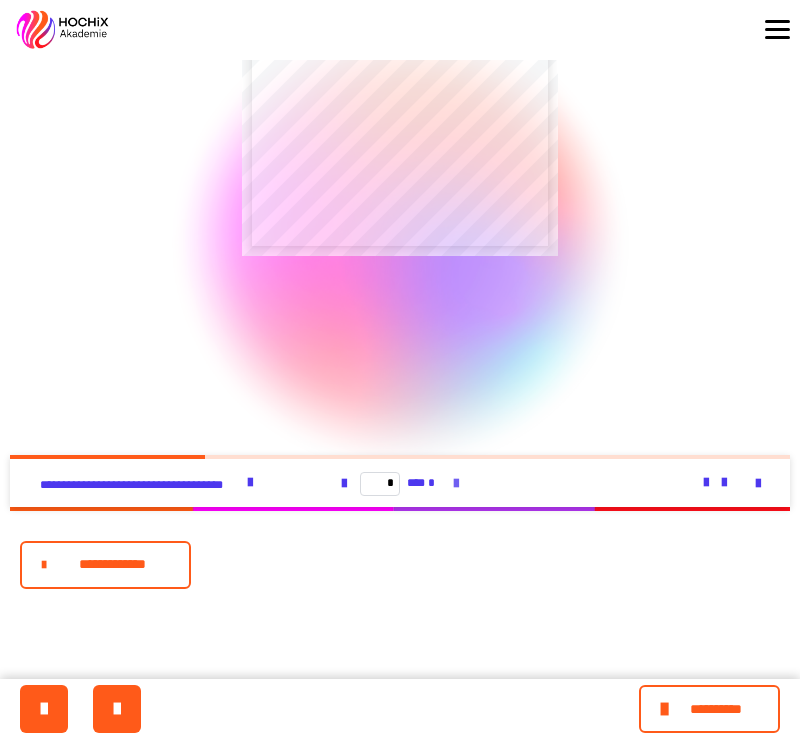 click at bounding box center (456, 484) 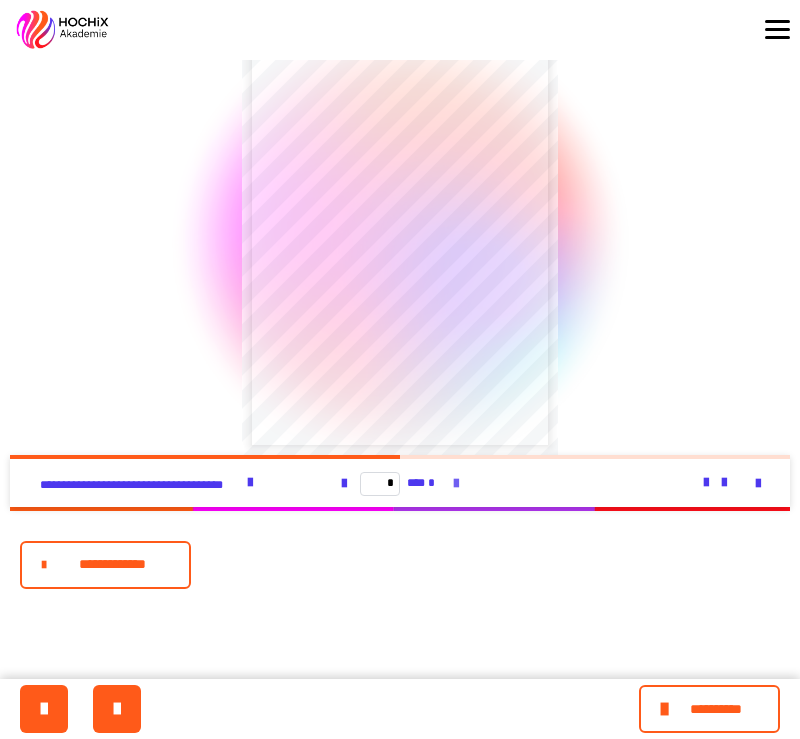 click at bounding box center (456, 484) 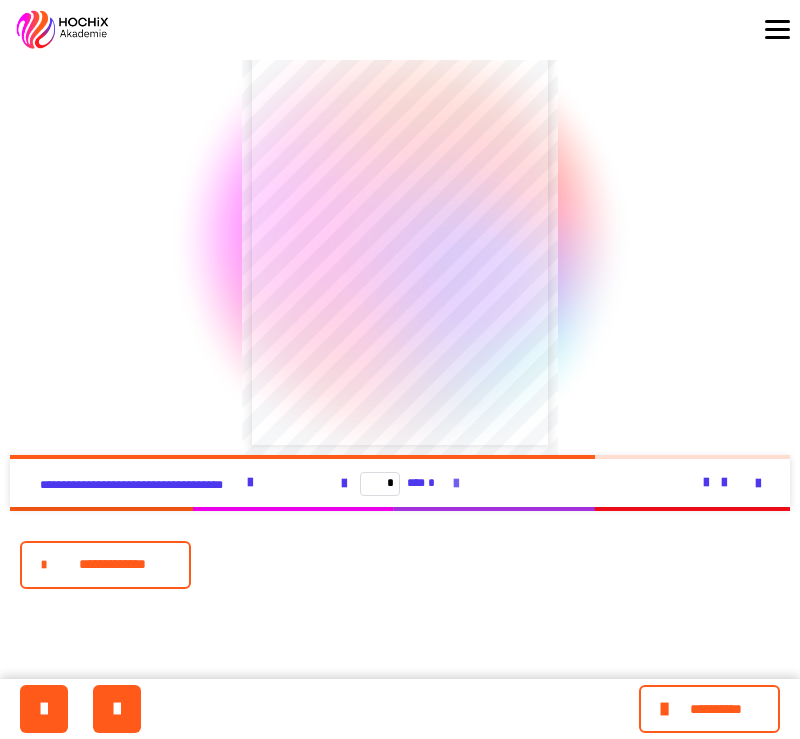 click at bounding box center [456, 484] 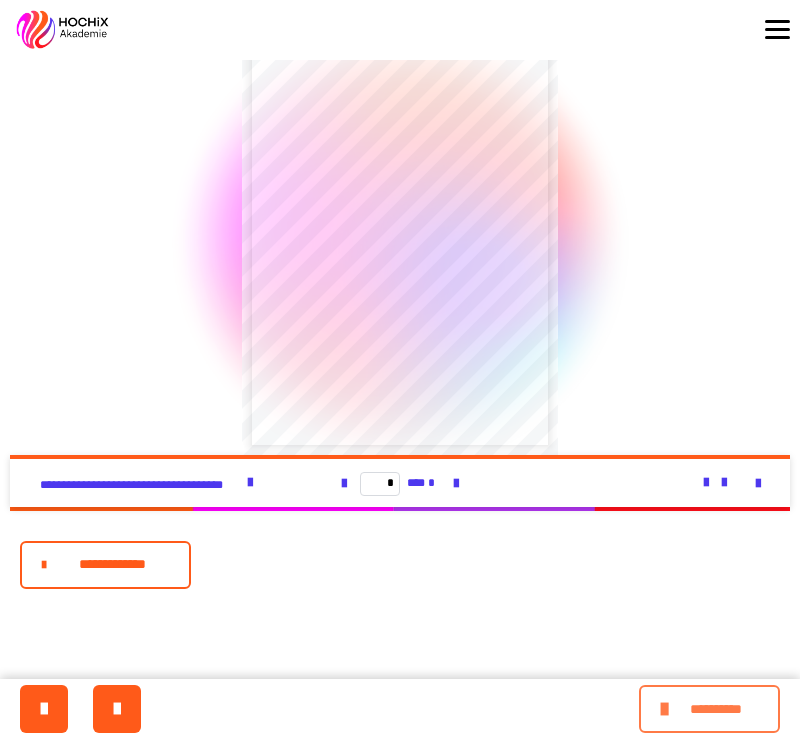 click at bounding box center (667, 709) 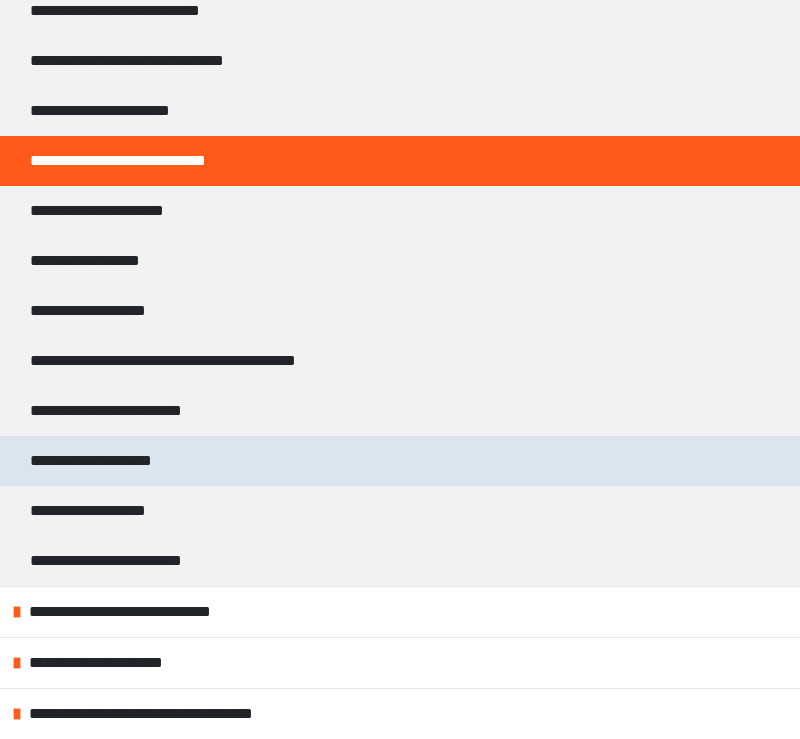 scroll, scrollTop: 320, scrollLeft: 0, axis: vertical 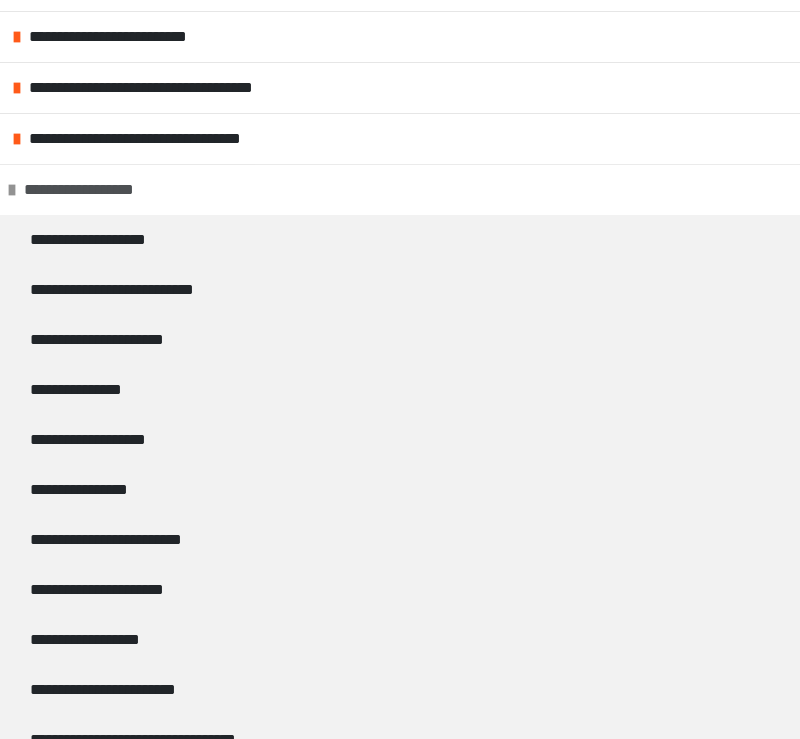 click at bounding box center [12, 190] 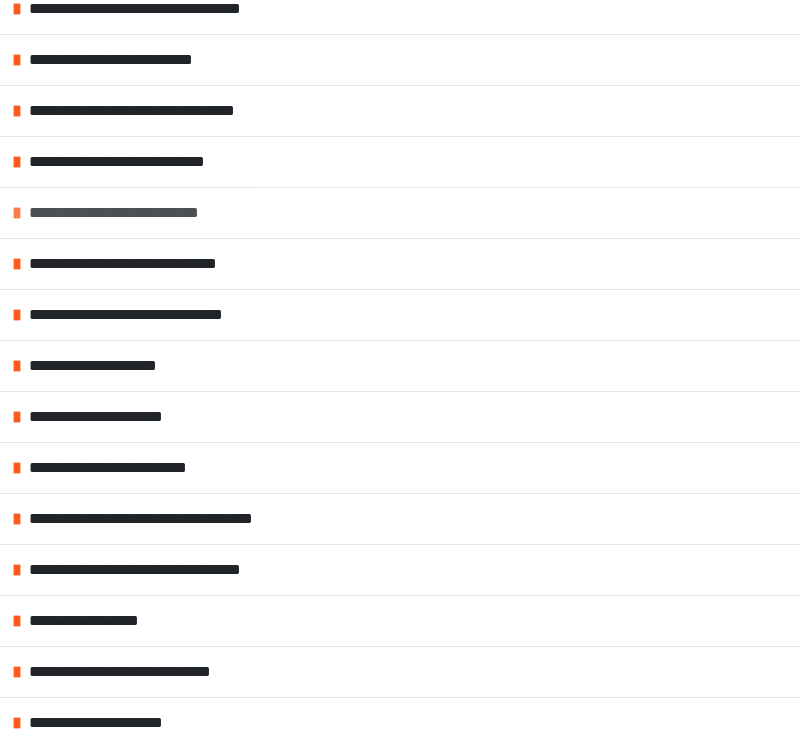 scroll, scrollTop: 701, scrollLeft: 0, axis: vertical 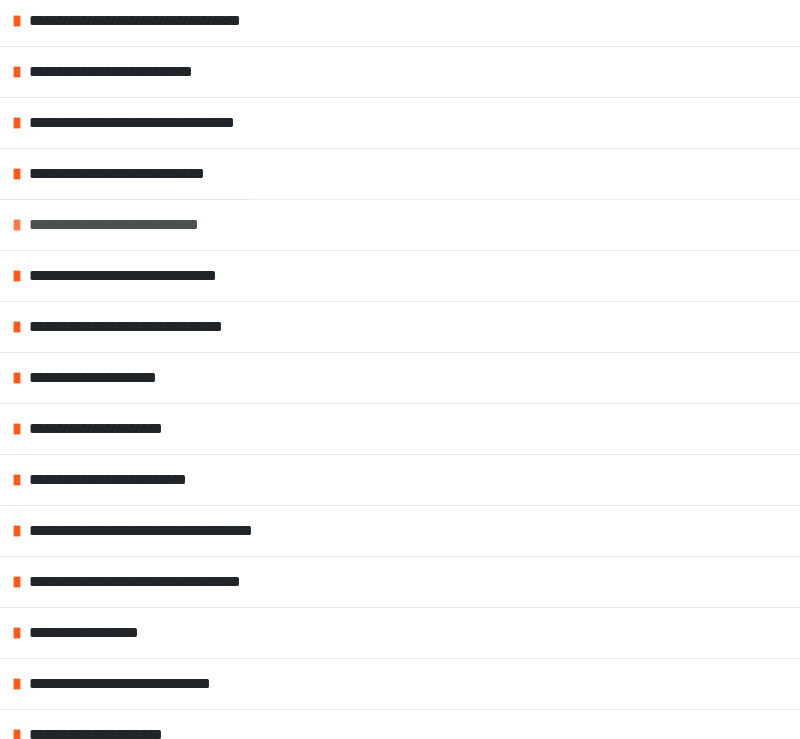 click at bounding box center (17, 225) 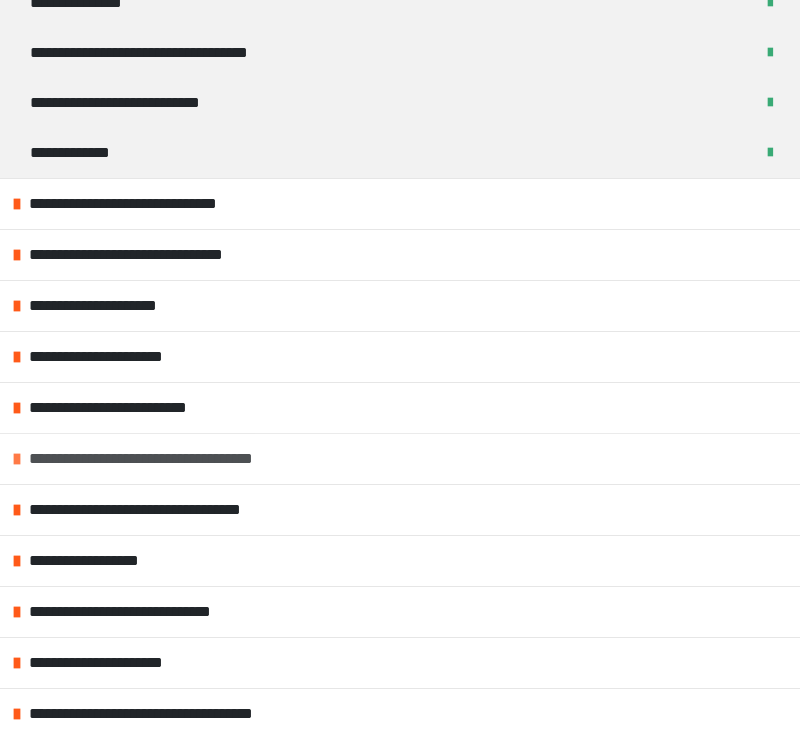 scroll, scrollTop: 1023, scrollLeft: 0, axis: vertical 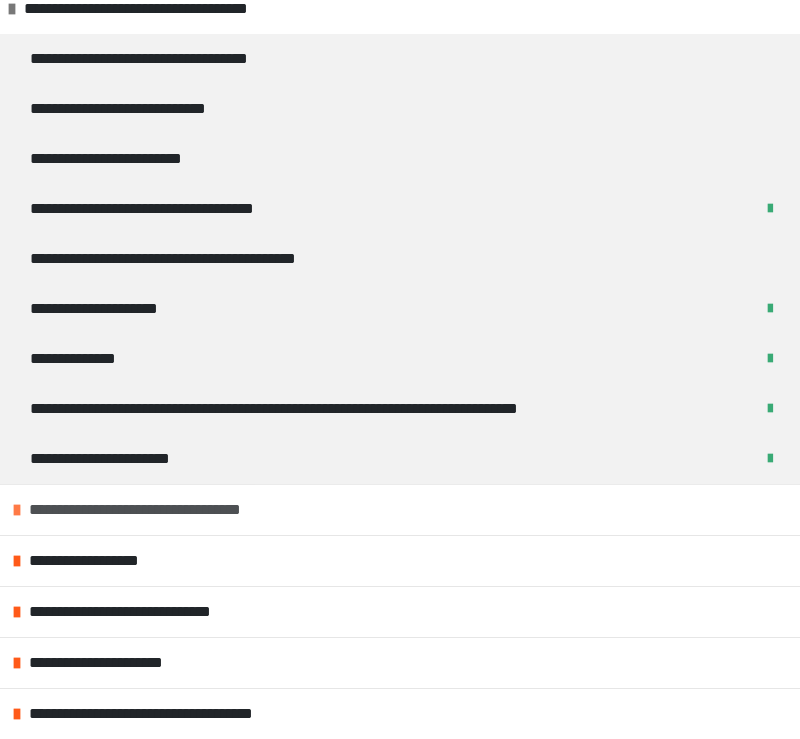 click on "**********" at bounding box center [159, 510] 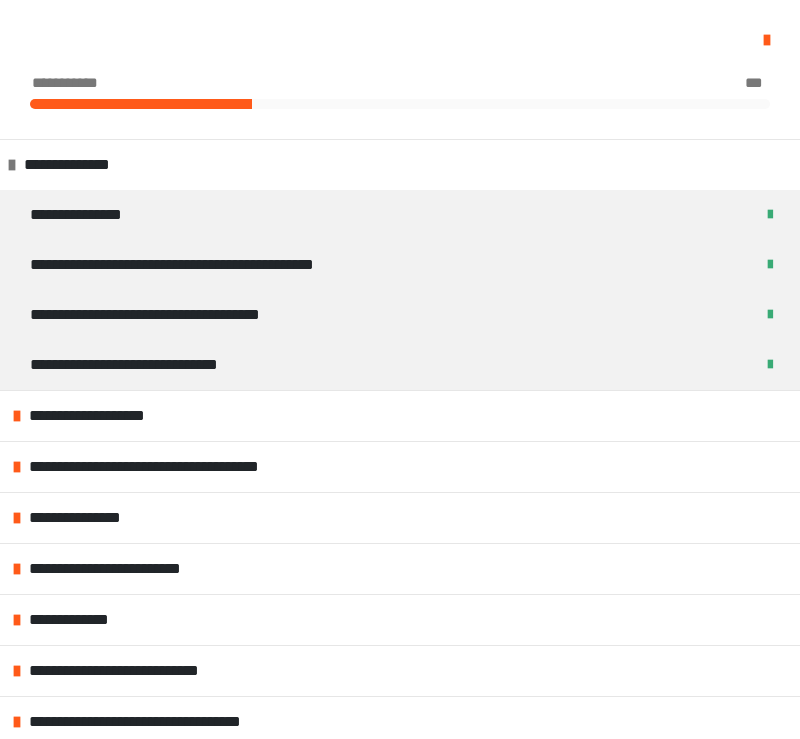 scroll, scrollTop: 0, scrollLeft: 0, axis: both 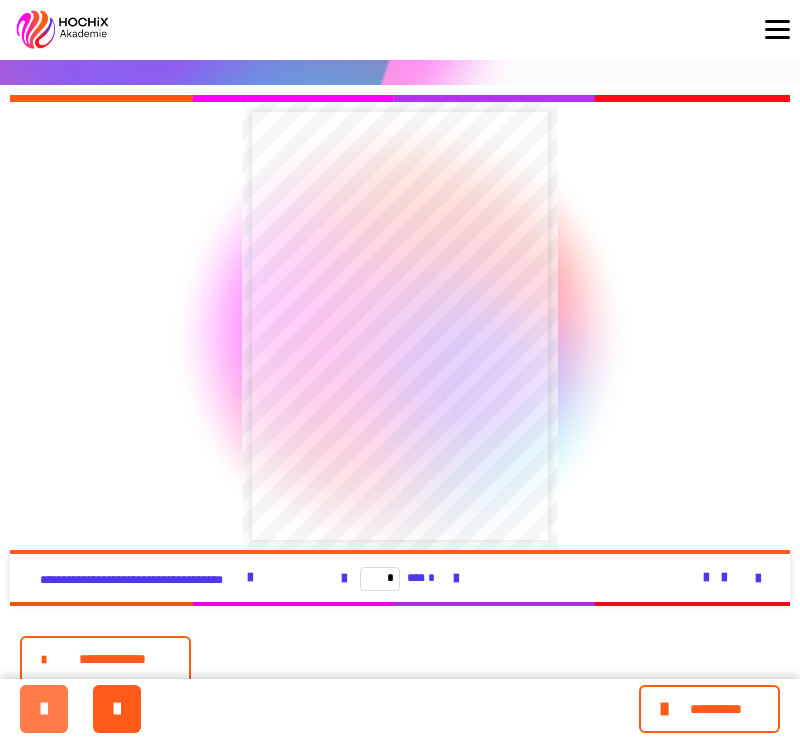 click at bounding box center (44, 709) 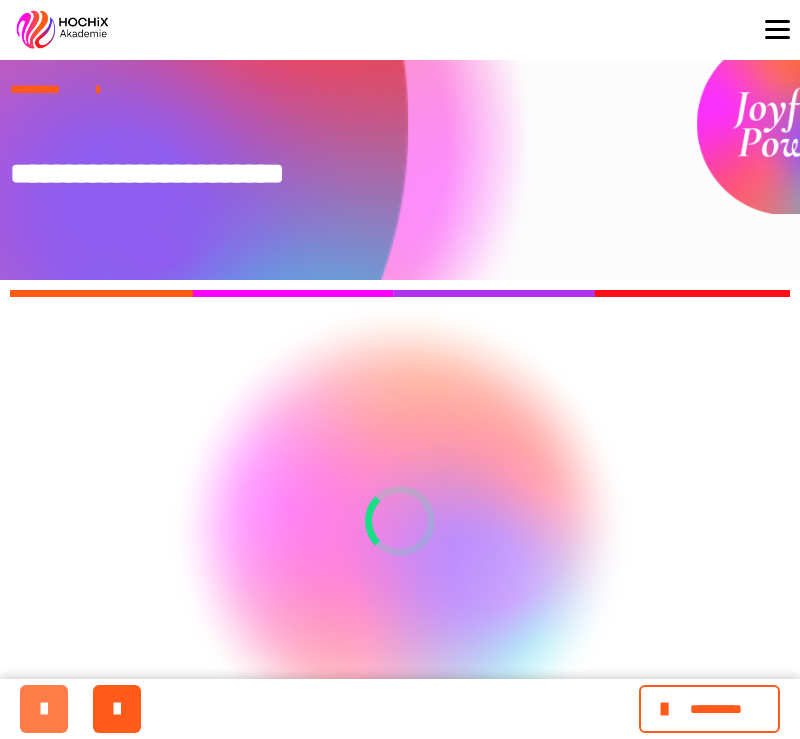 click at bounding box center [44, 709] 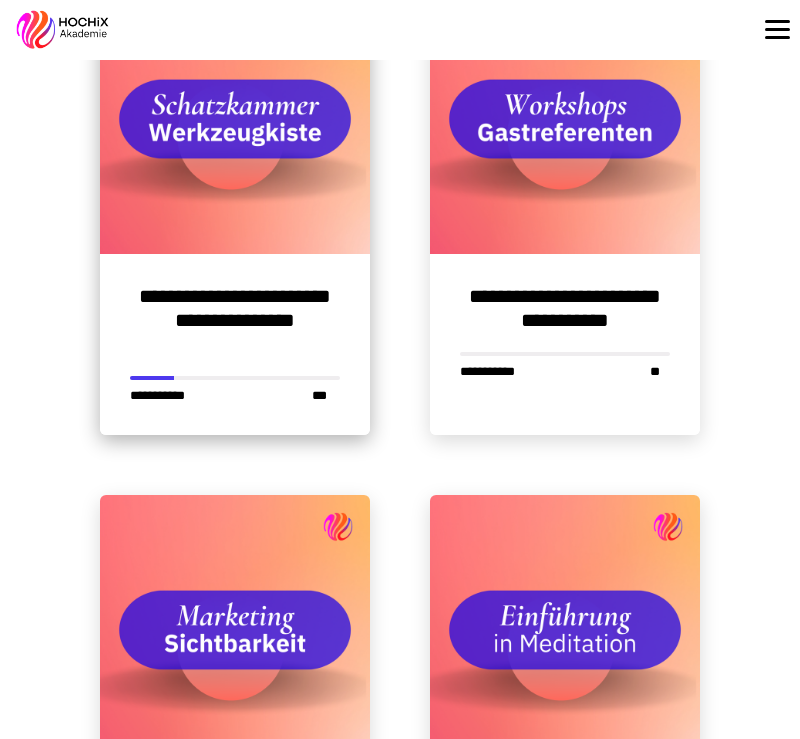 scroll, scrollTop: 1185, scrollLeft: 0, axis: vertical 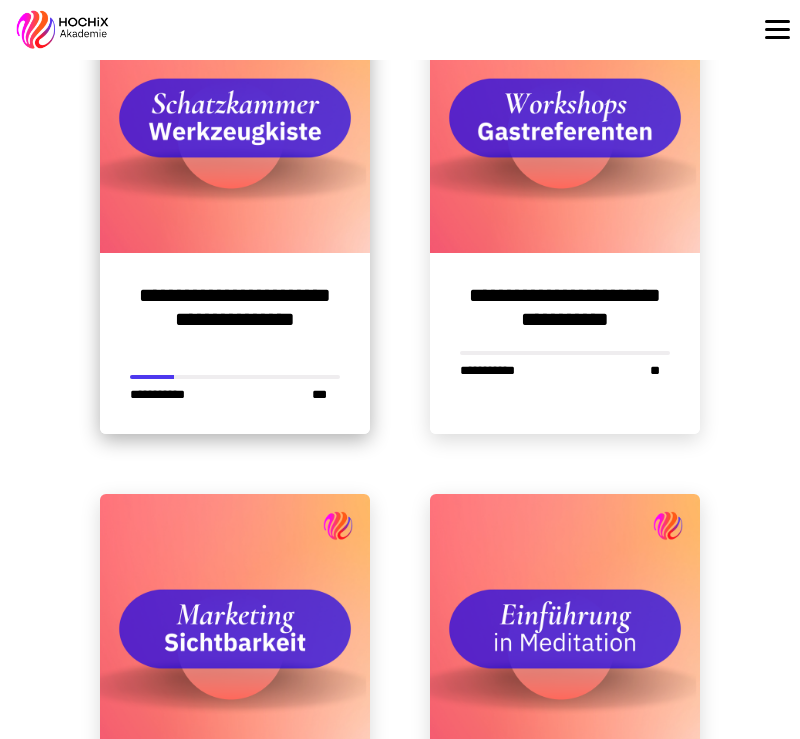 click at bounding box center (235, 118) 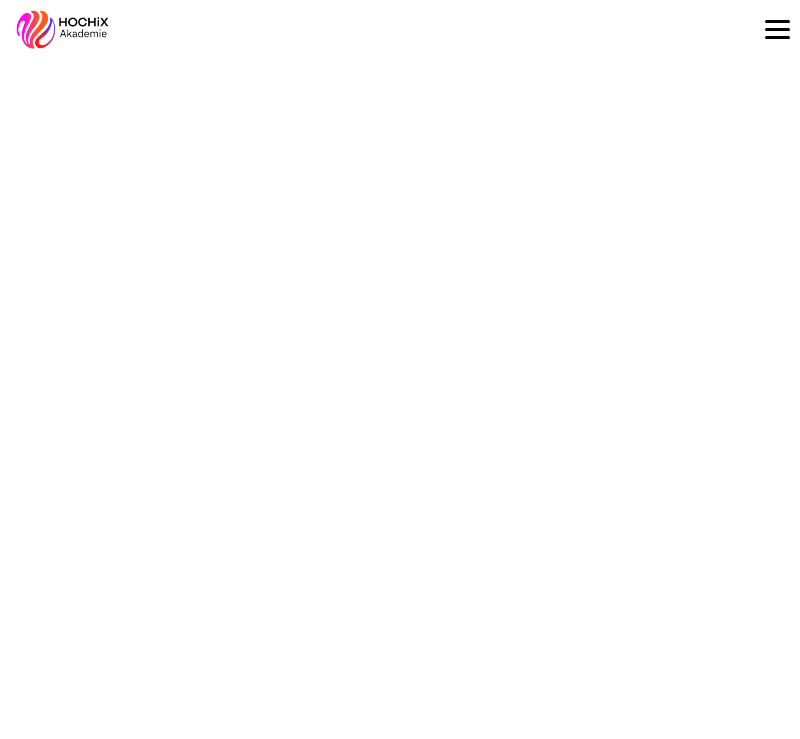 scroll, scrollTop: 0, scrollLeft: 0, axis: both 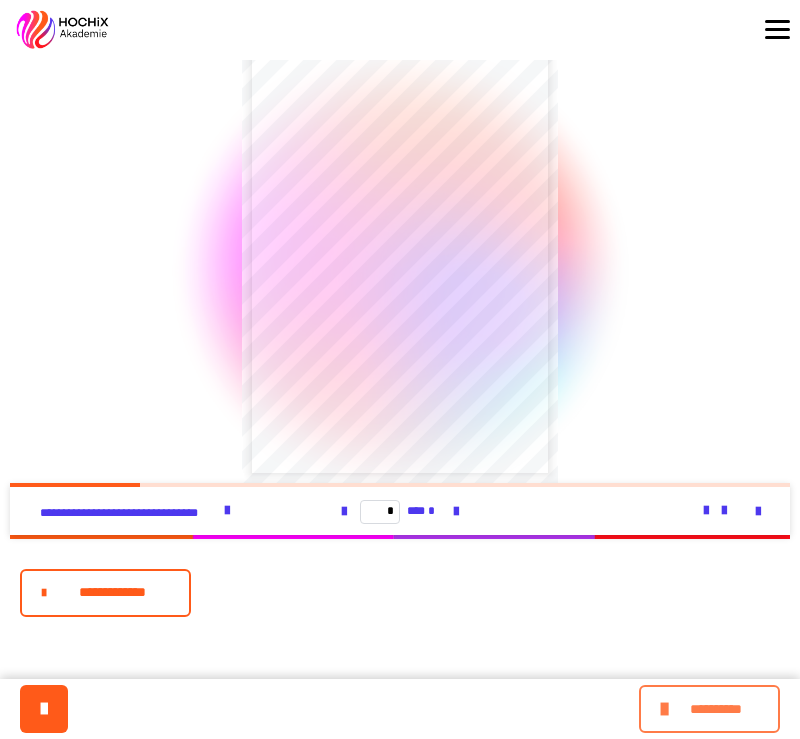 click at bounding box center (667, 709) 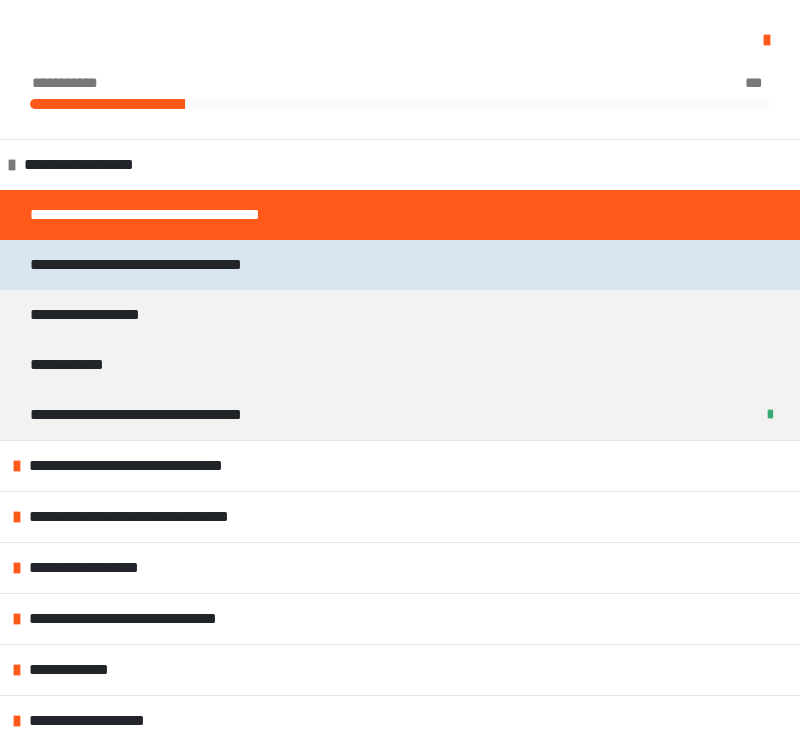 click on "**********" at bounding box center [165, 265] 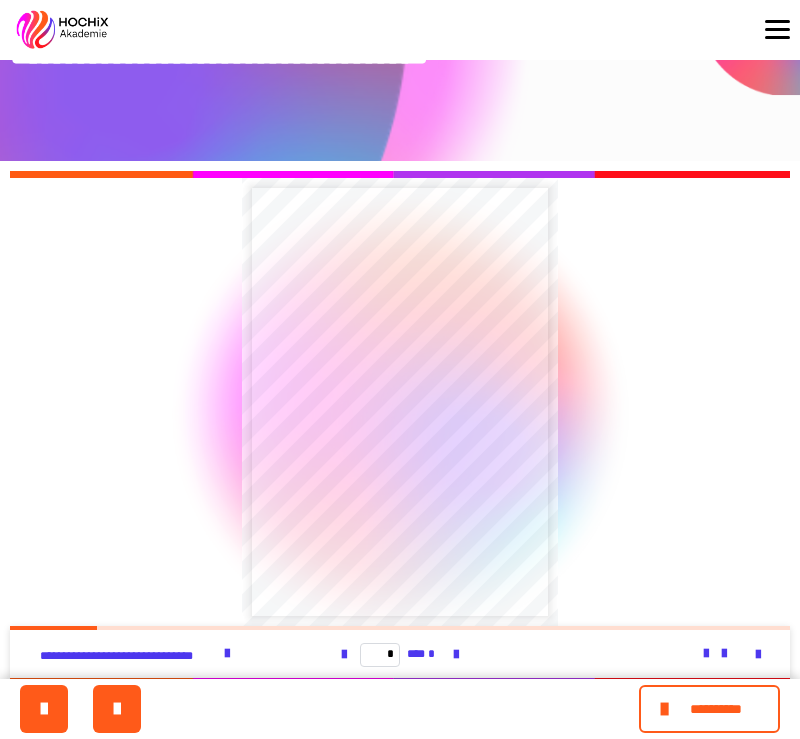 scroll, scrollTop: 127, scrollLeft: 0, axis: vertical 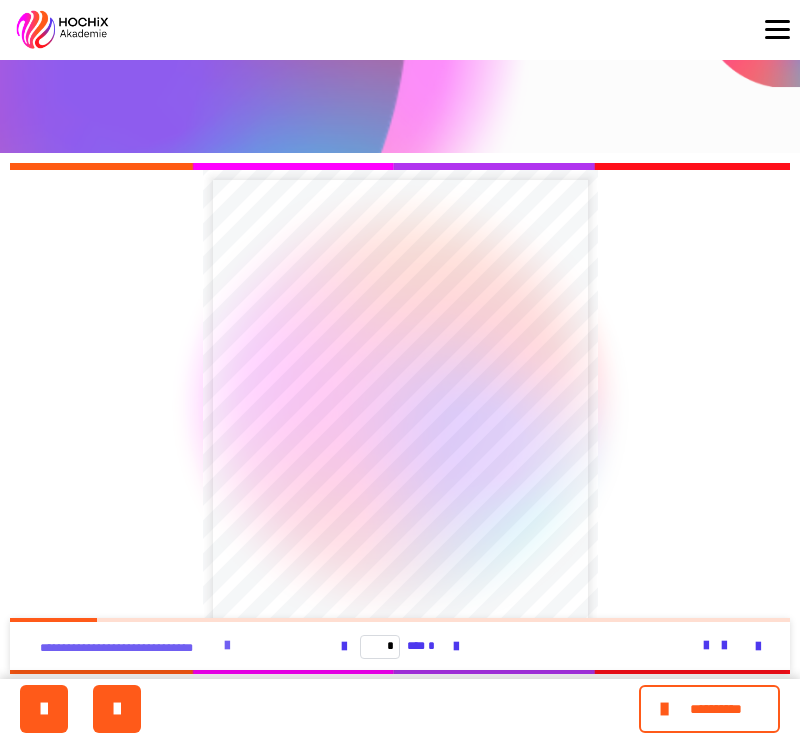 click at bounding box center [227, 646] 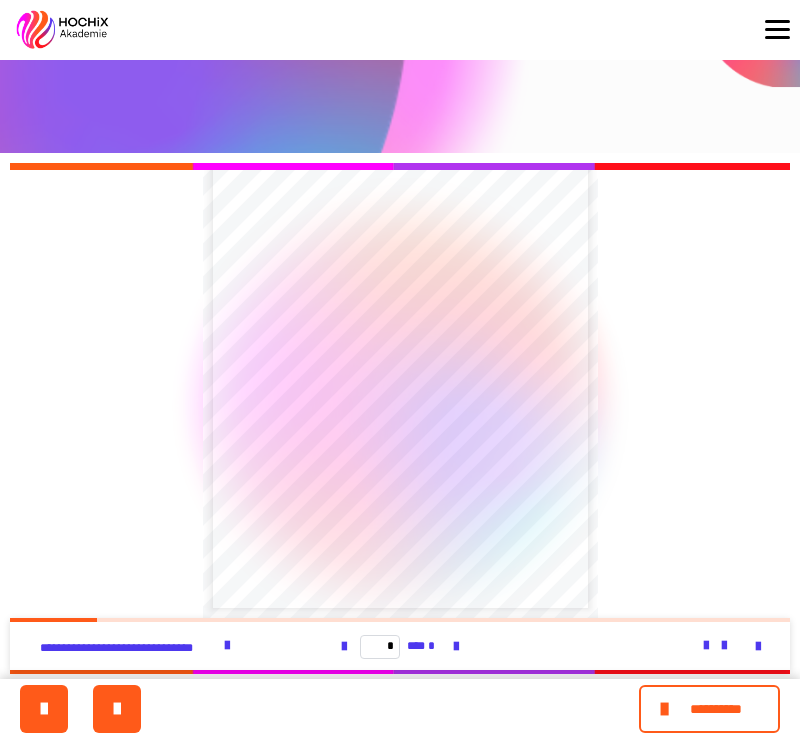 scroll, scrollTop: 112, scrollLeft: 0, axis: vertical 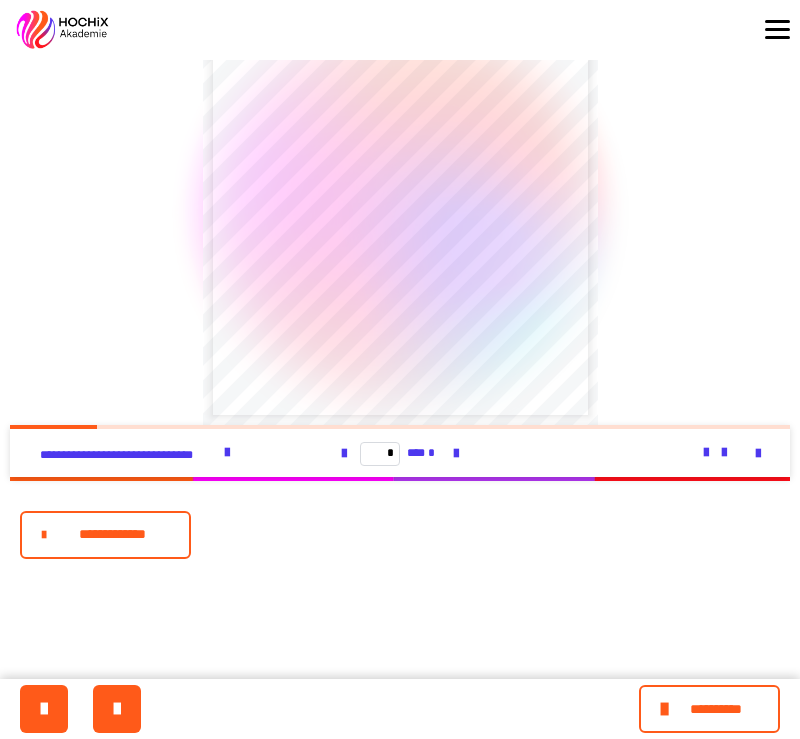 click on "**********" at bounding box center (112, 534) 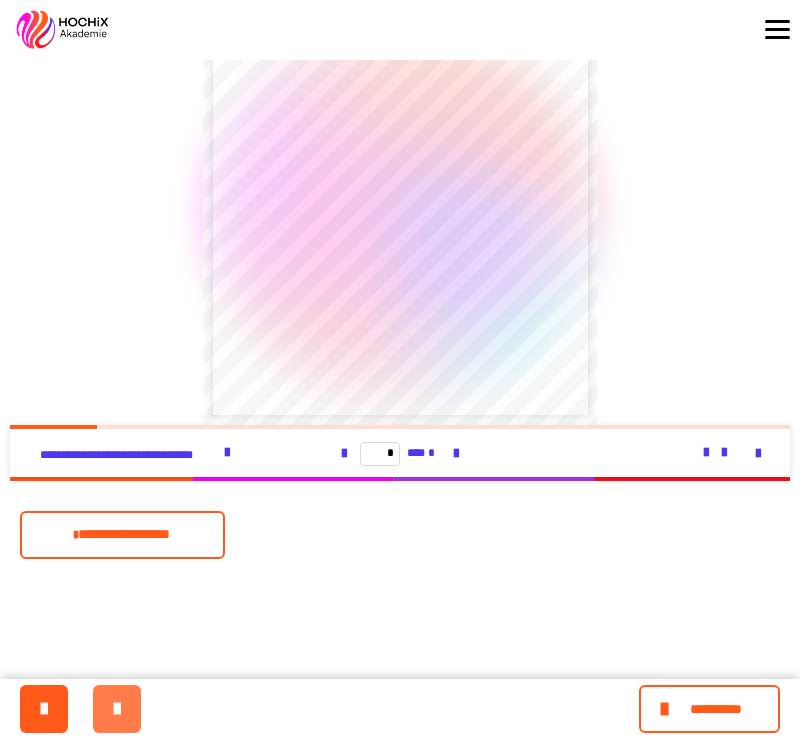click at bounding box center (117, 709) 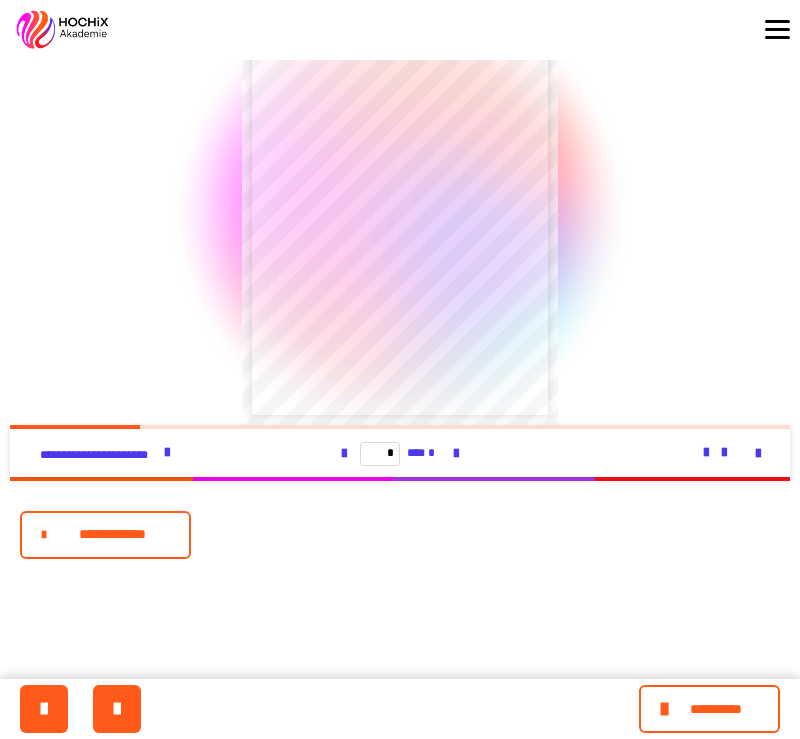 scroll, scrollTop: 320, scrollLeft: 0, axis: vertical 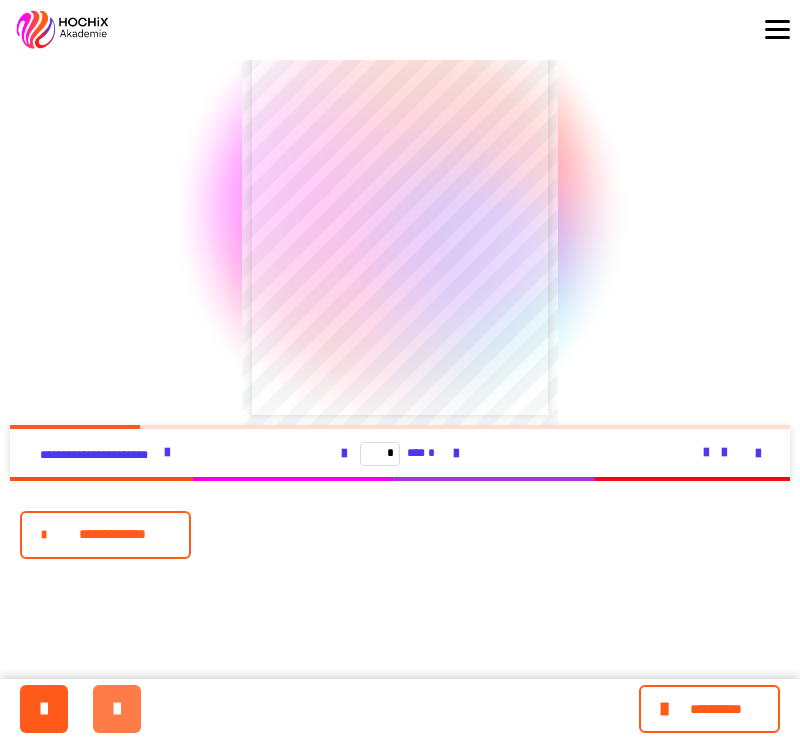 click at bounding box center [117, 709] 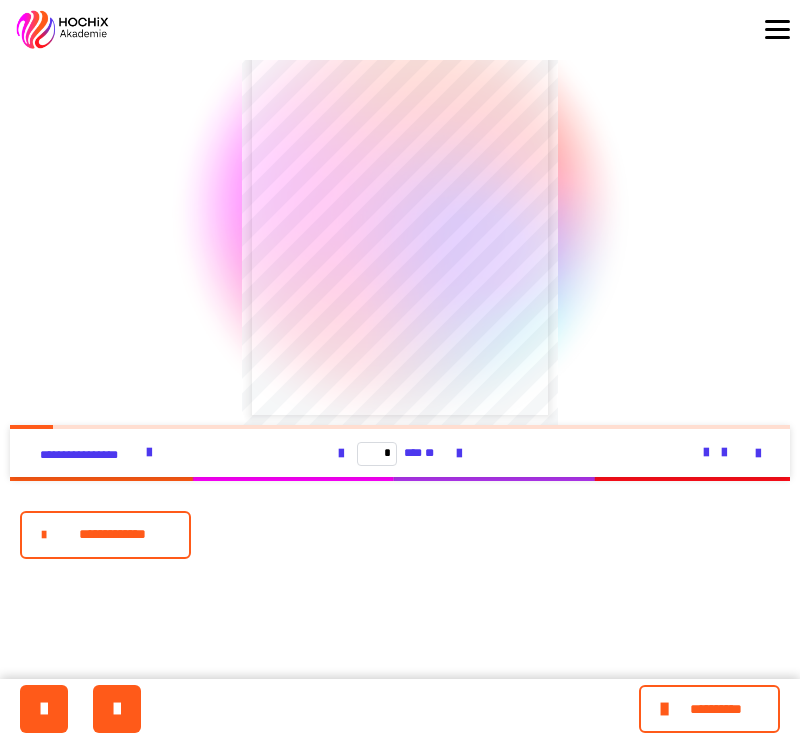scroll, scrollTop: 320, scrollLeft: 0, axis: vertical 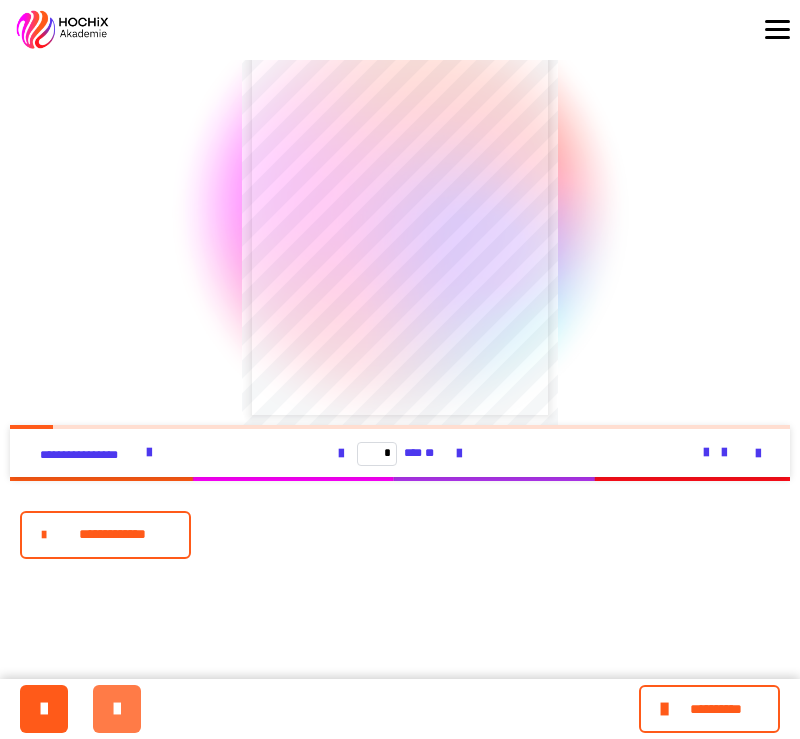 click at bounding box center (117, 709) 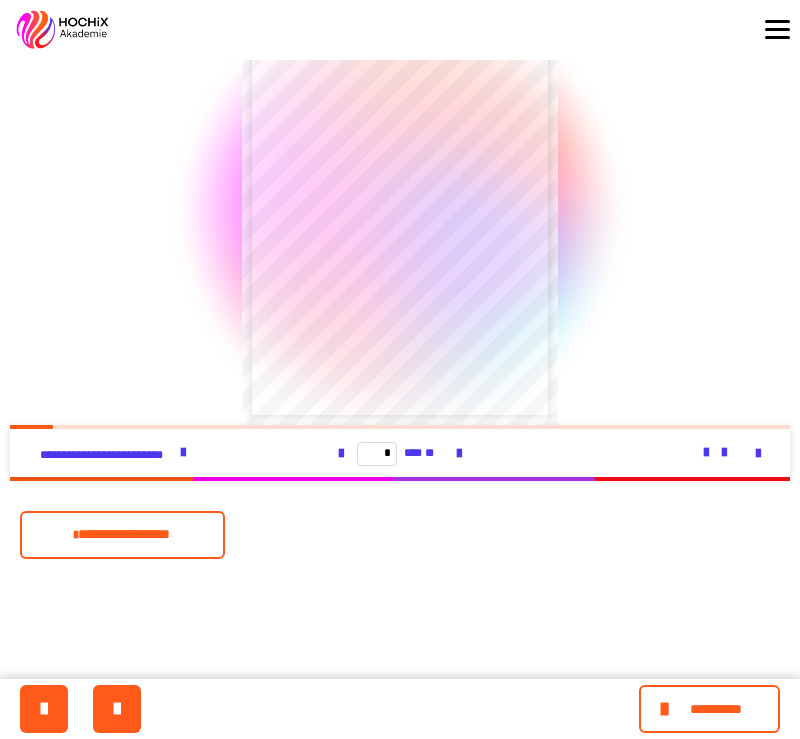 scroll, scrollTop: 320, scrollLeft: 0, axis: vertical 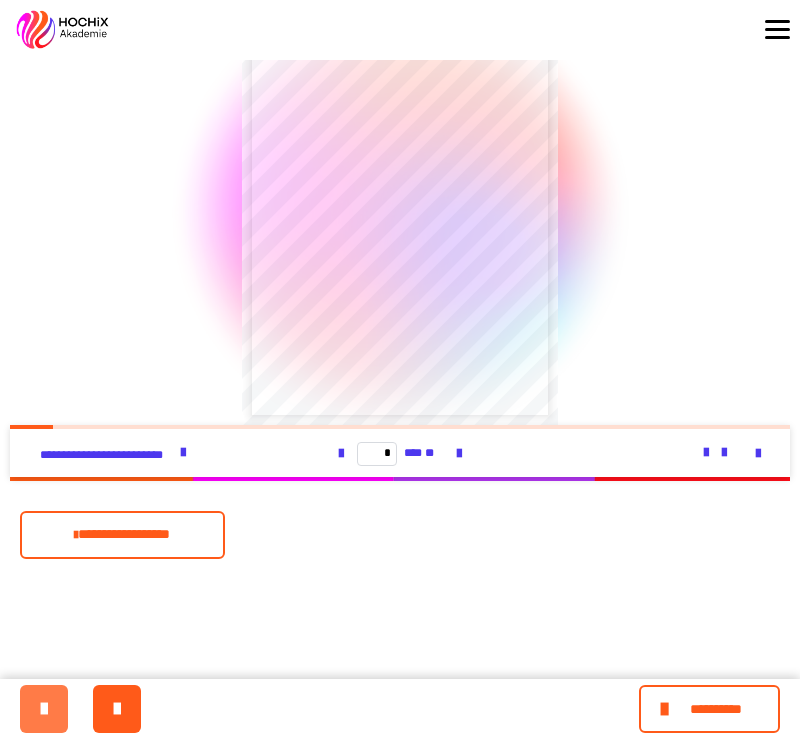 click at bounding box center (44, 709) 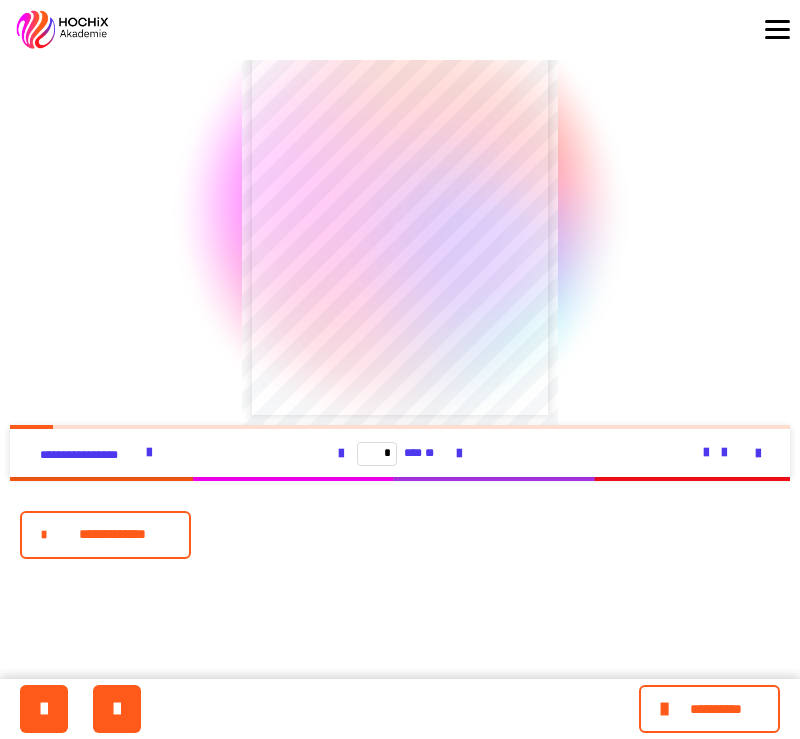 scroll, scrollTop: 320, scrollLeft: 0, axis: vertical 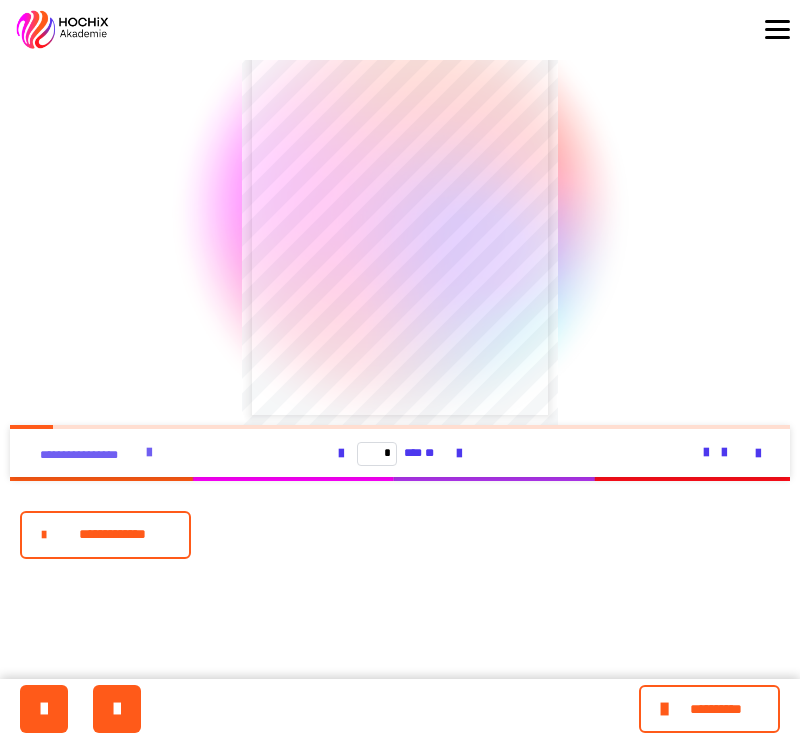 click on "**********" at bounding box center [90, 455] 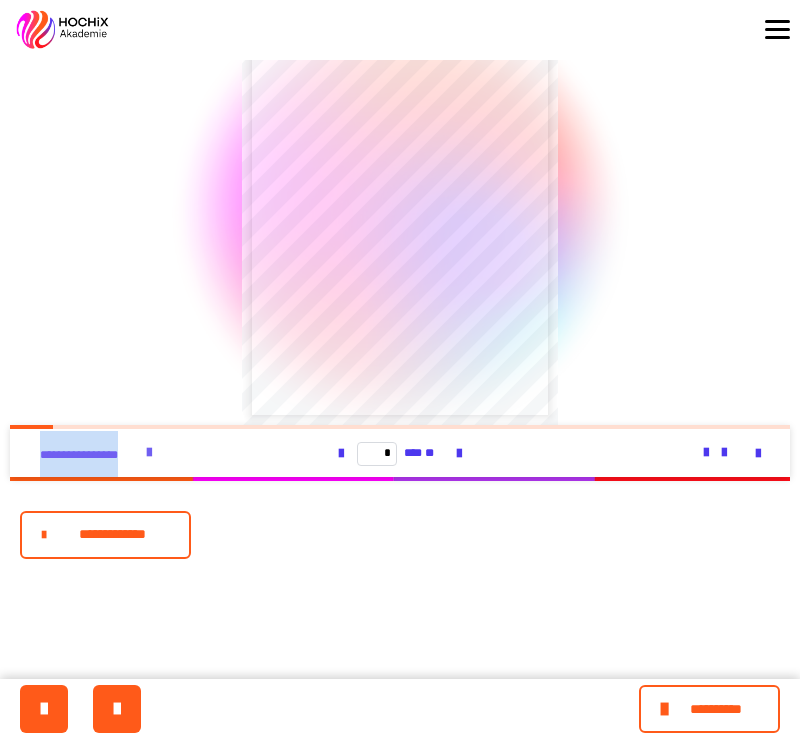 click on "**********" at bounding box center [90, 455] 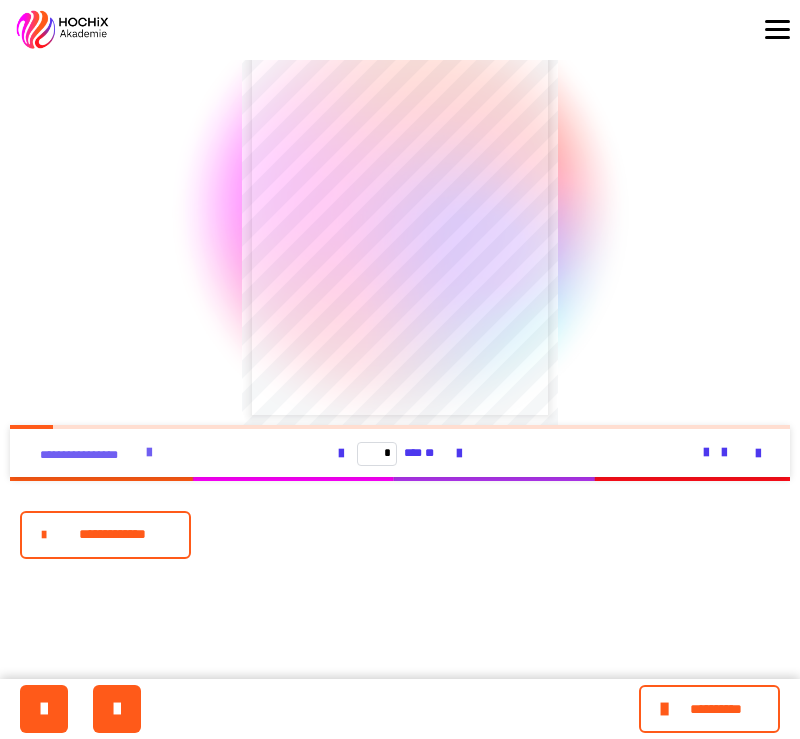 click at bounding box center (149, 453) 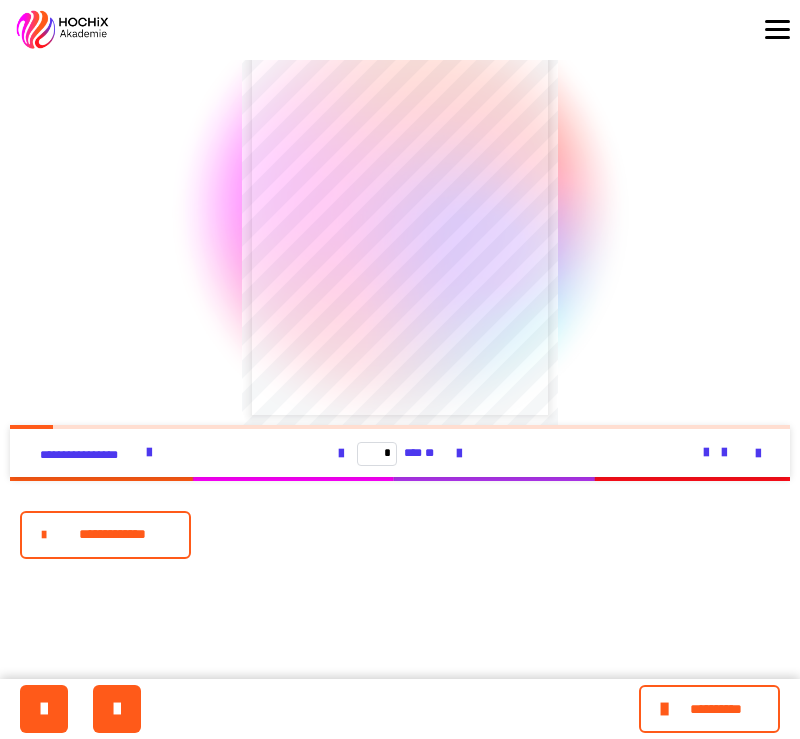 click on "**********" at bounding box center [112, 534] 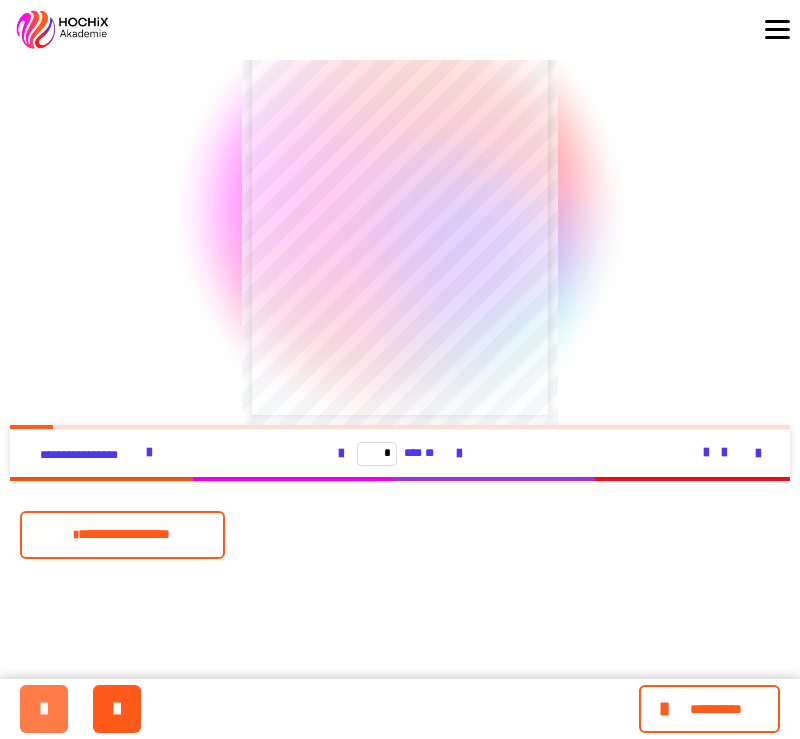 click at bounding box center (44, 709) 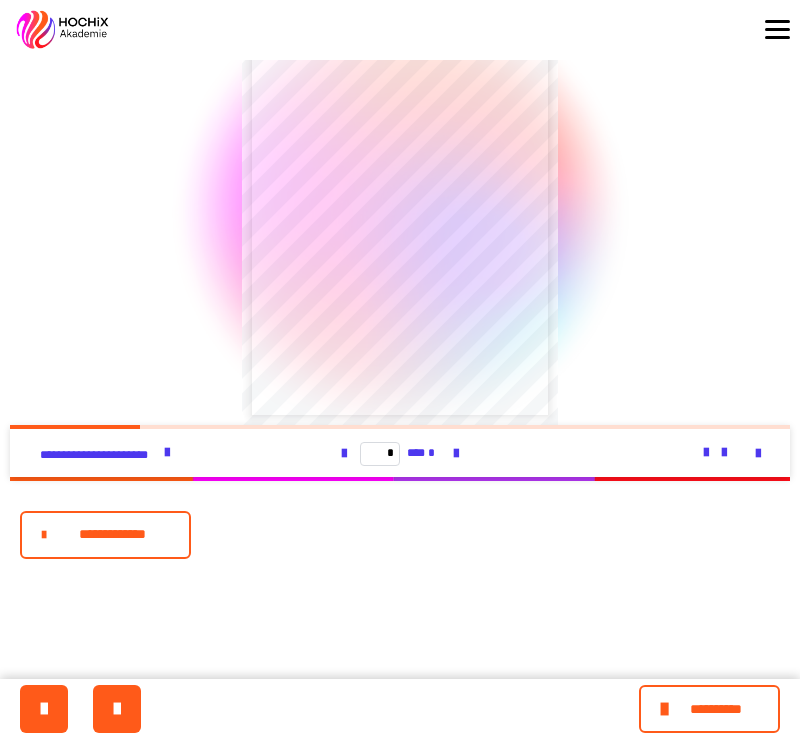 scroll, scrollTop: 320, scrollLeft: 0, axis: vertical 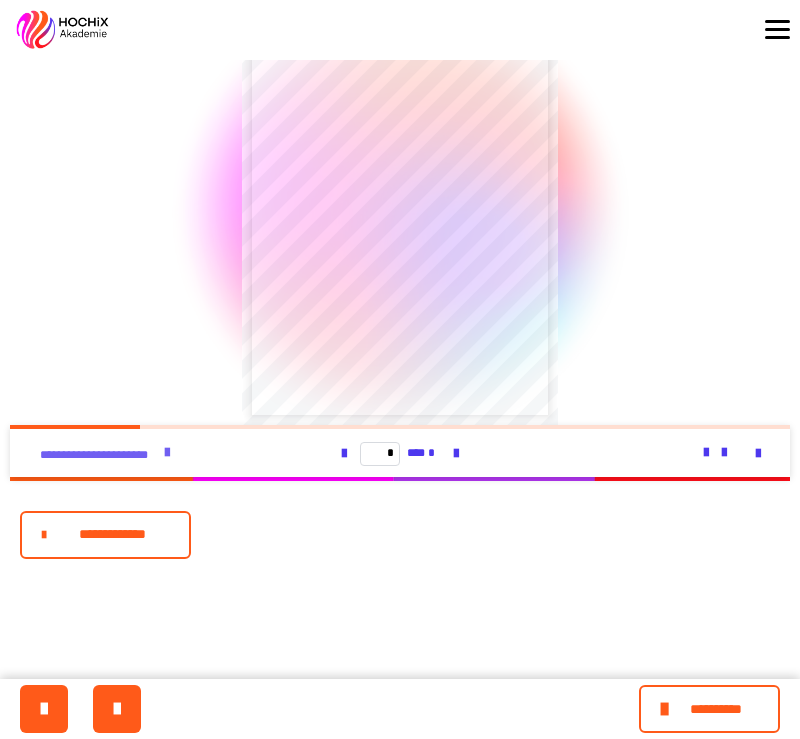 click on "**********" at bounding box center (99, 455) 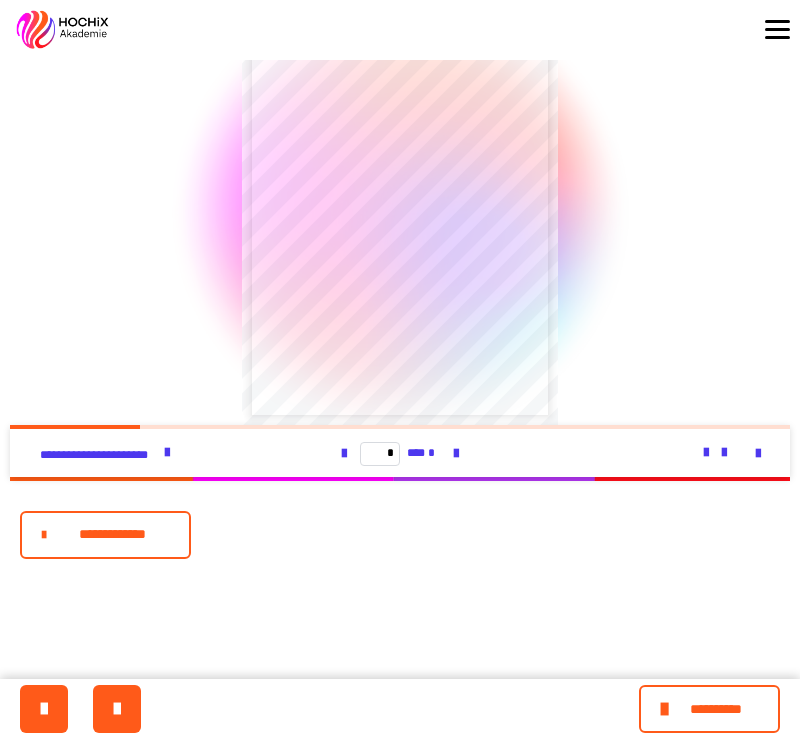 click on "**********" at bounding box center (112, 534) 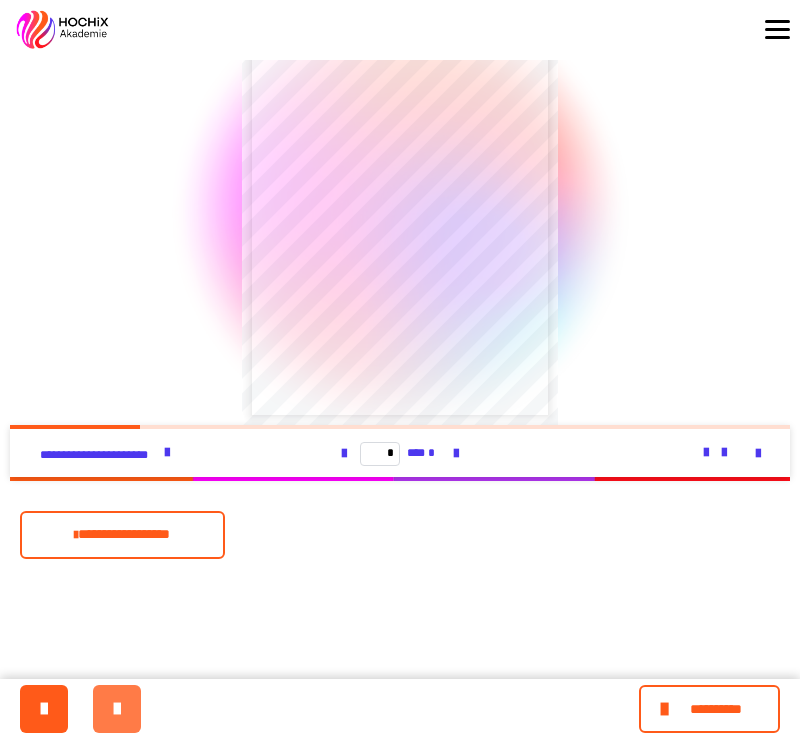 click at bounding box center [117, 709] 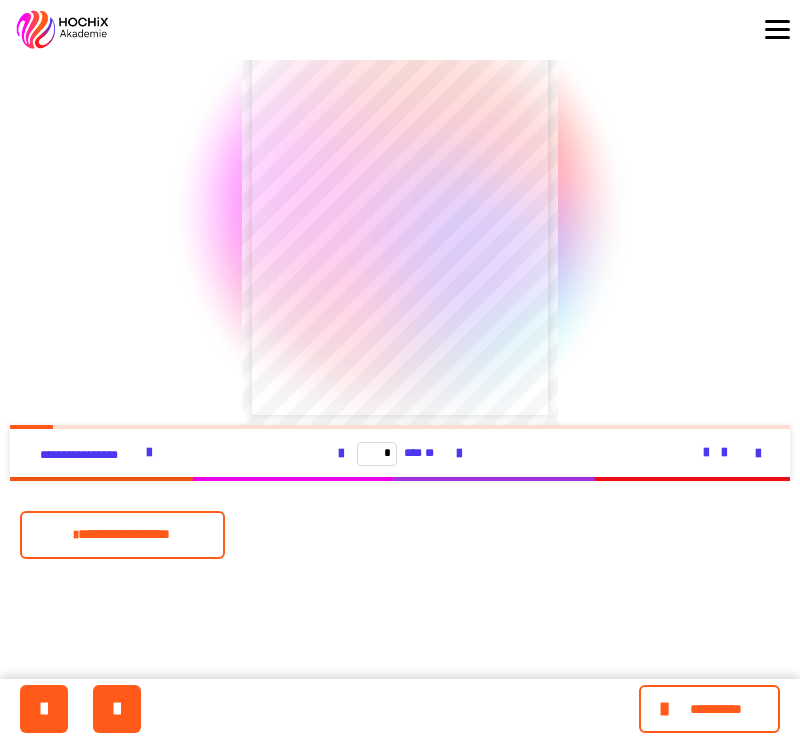 scroll, scrollTop: 320, scrollLeft: 0, axis: vertical 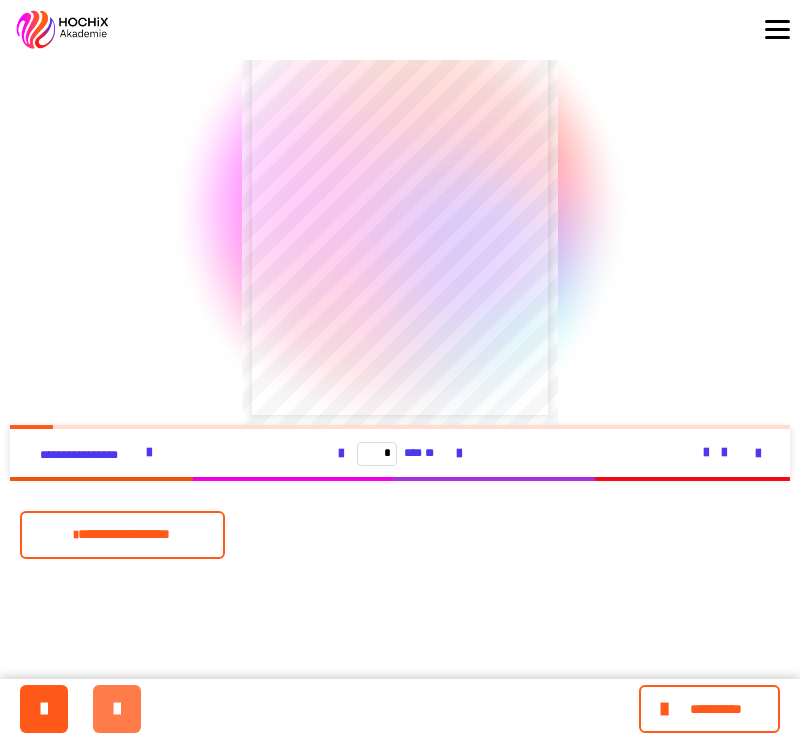 click at bounding box center (117, 709) 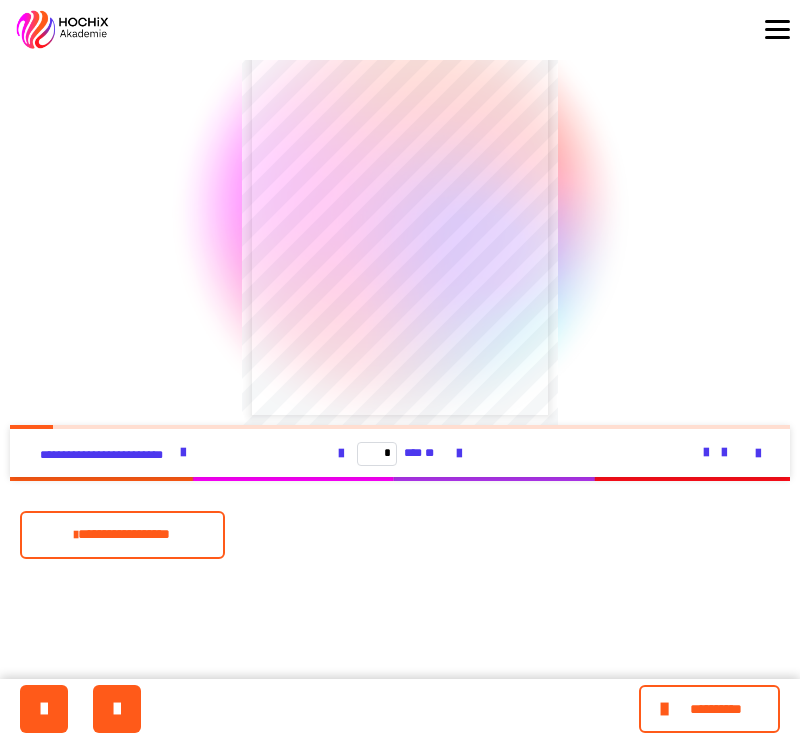 scroll, scrollTop: 320, scrollLeft: 0, axis: vertical 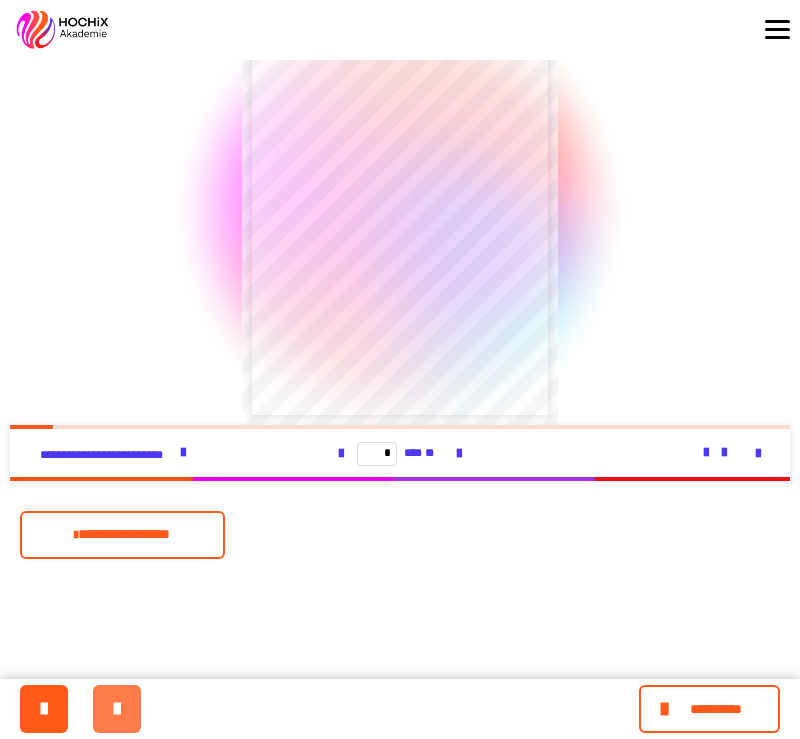 click at bounding box center (117, 709) 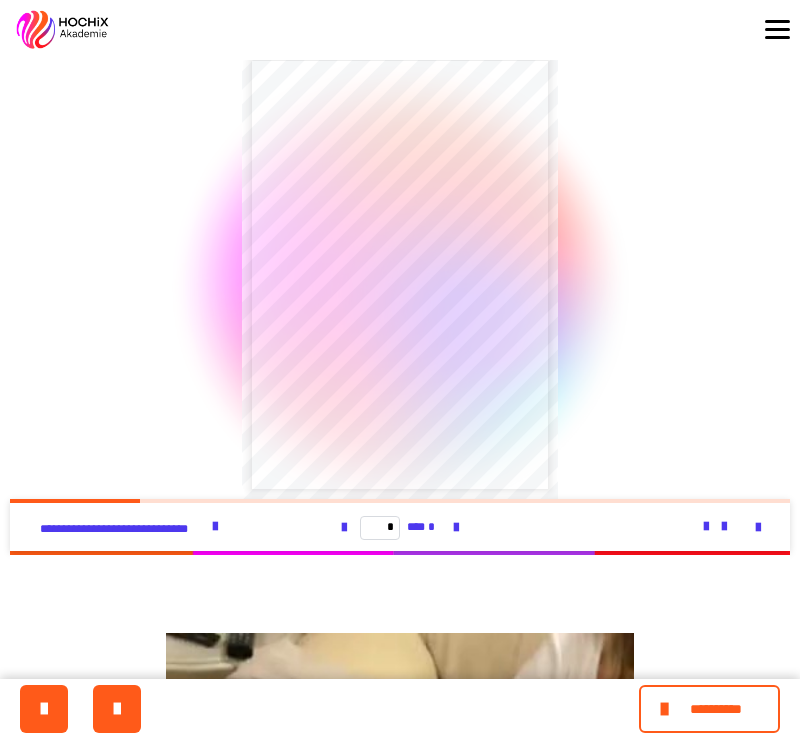 scroll, scrollTop: 244, scrollLeft: 0, axis: vertical 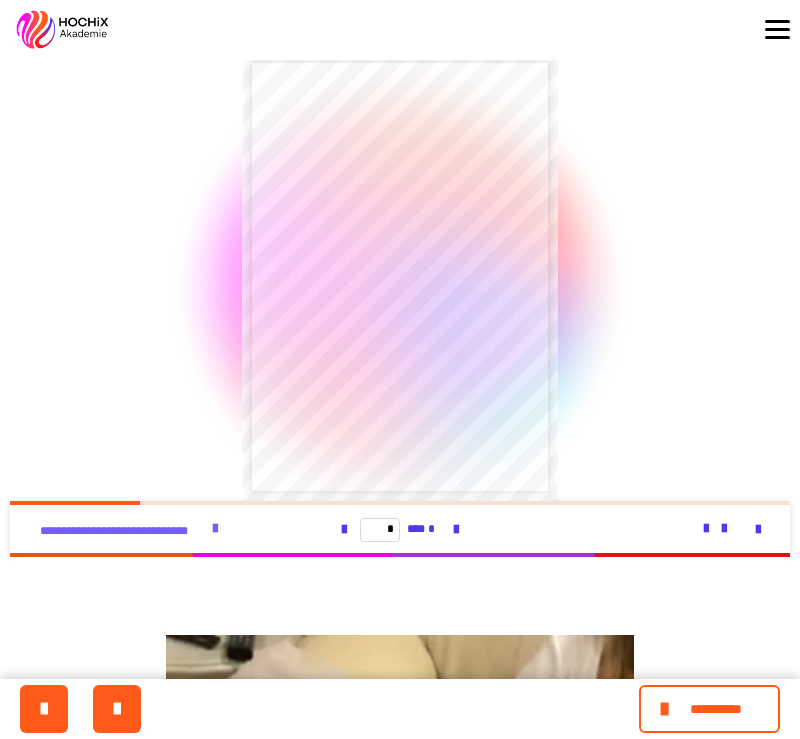 click on "**********" at bounding box center (123, 531) 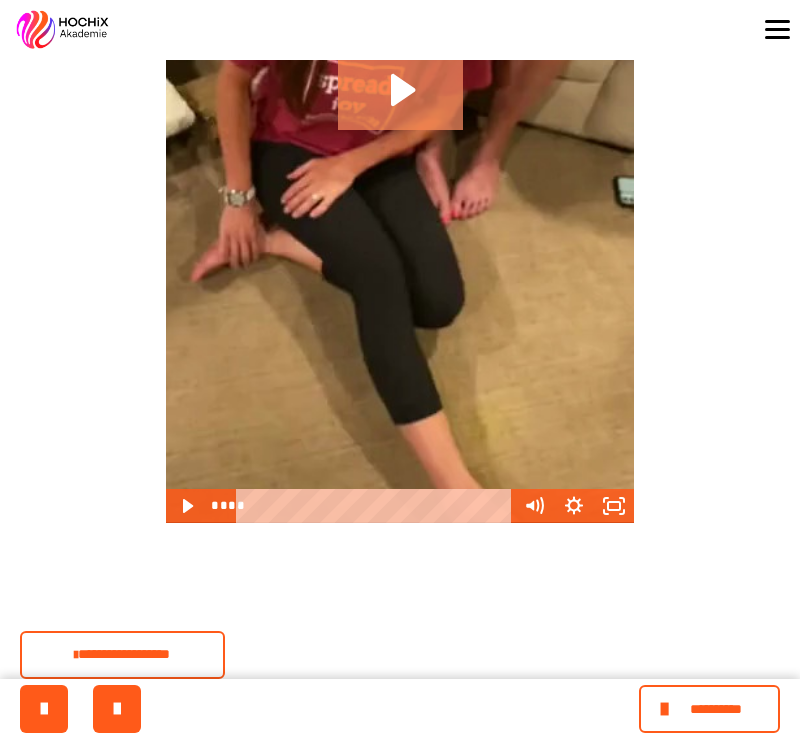 scroll, scrollTop: 1188, scrollLeft: 0, axis: vertical 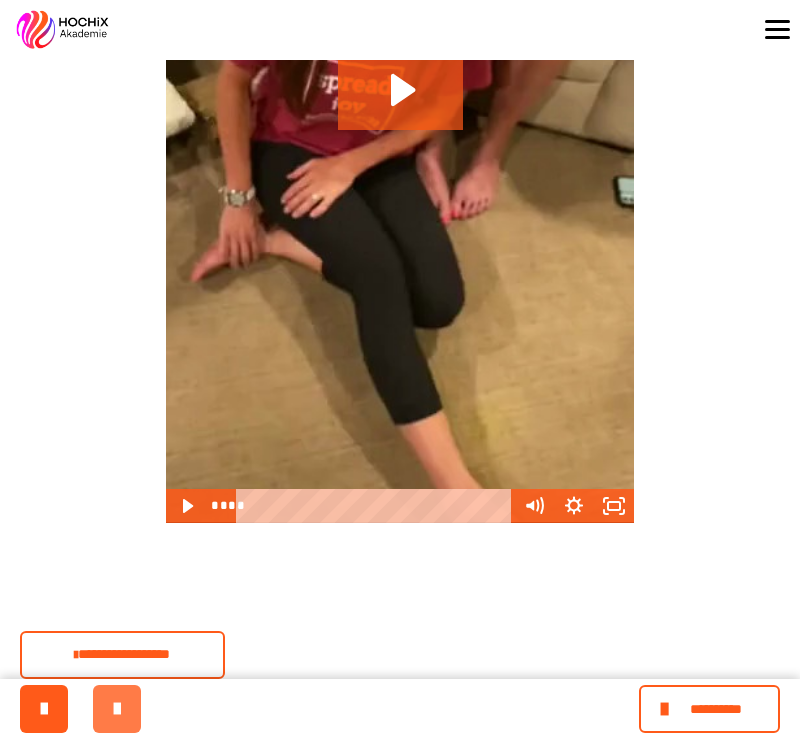 click at bounding box center [117, 709] 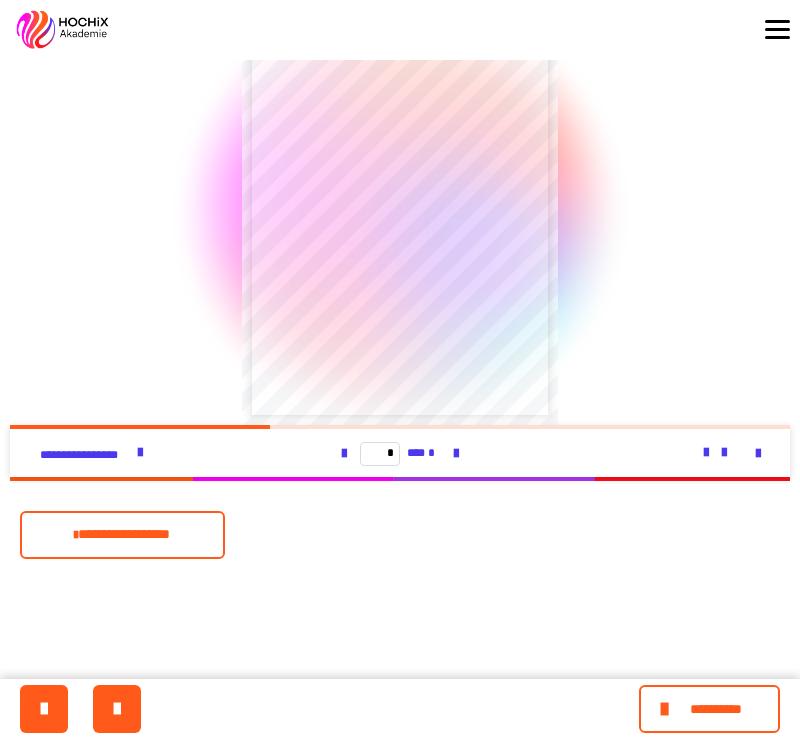 scroll, scrollTop: 320, scrollLeft: 0, axis: vertical 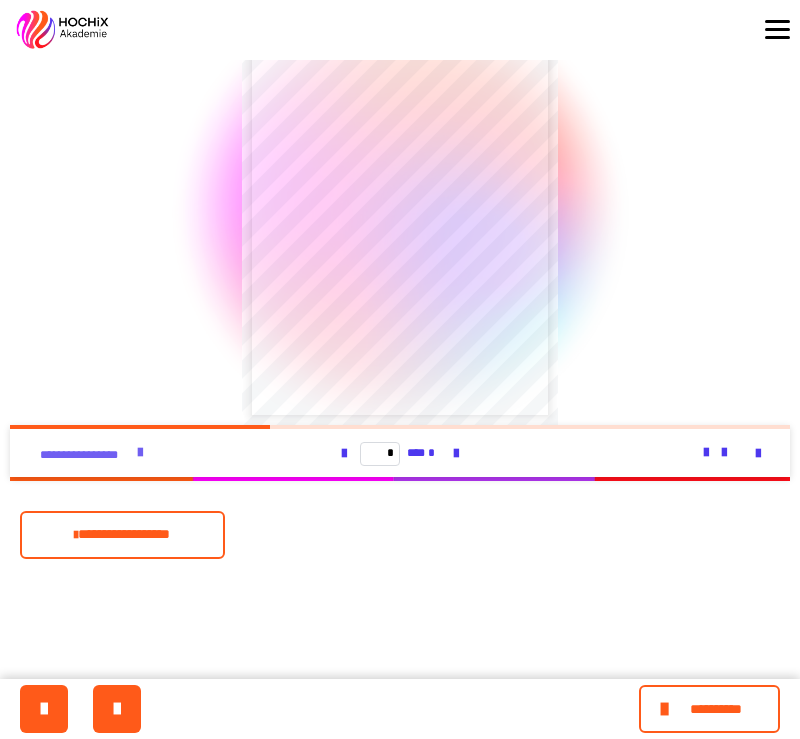 click at bounding box center (140, 453) 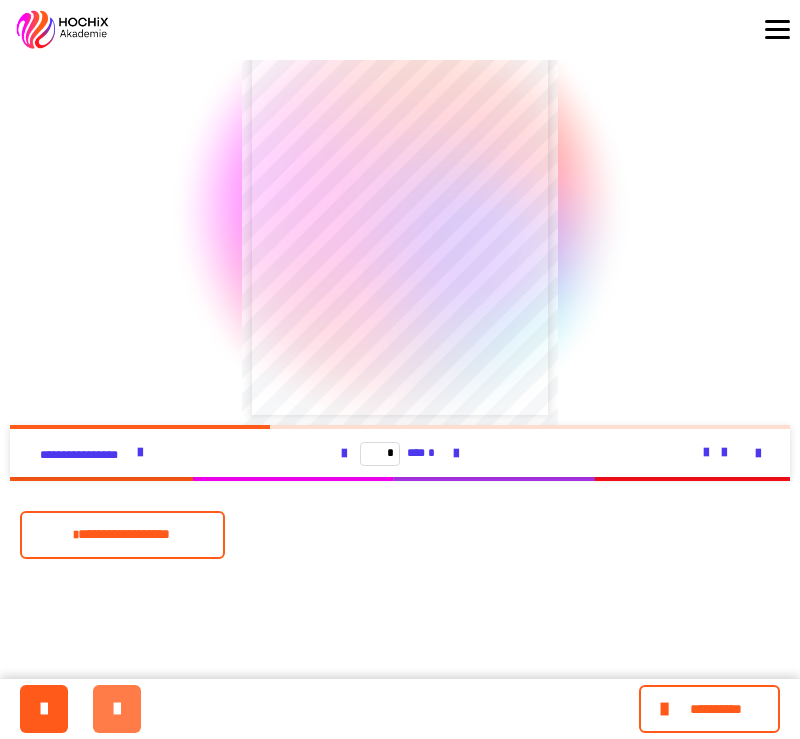 click at bounding box center (117, 709) 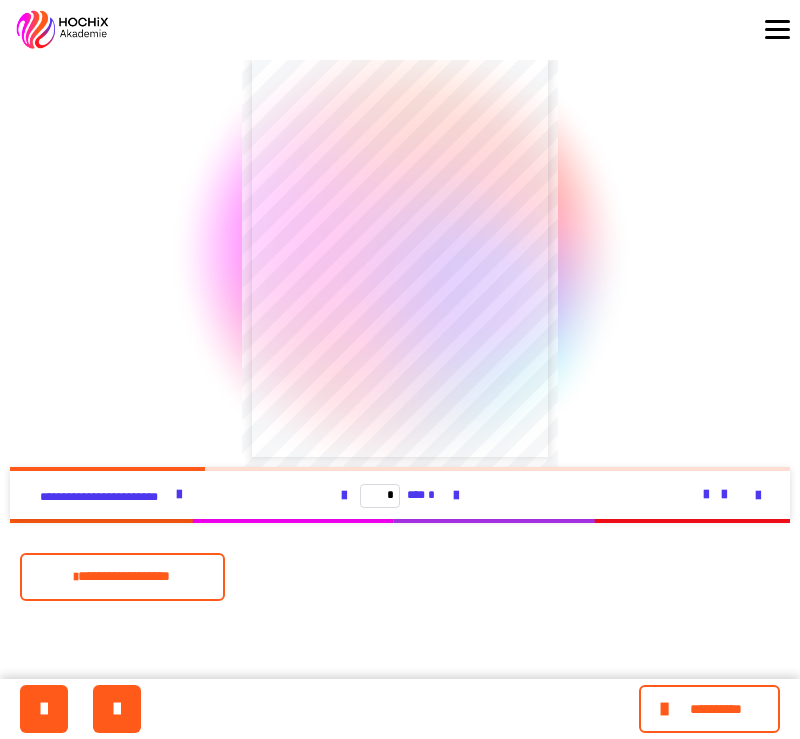 scroll, scrollTop: 274, scrollLeft: 0, axis: vertical 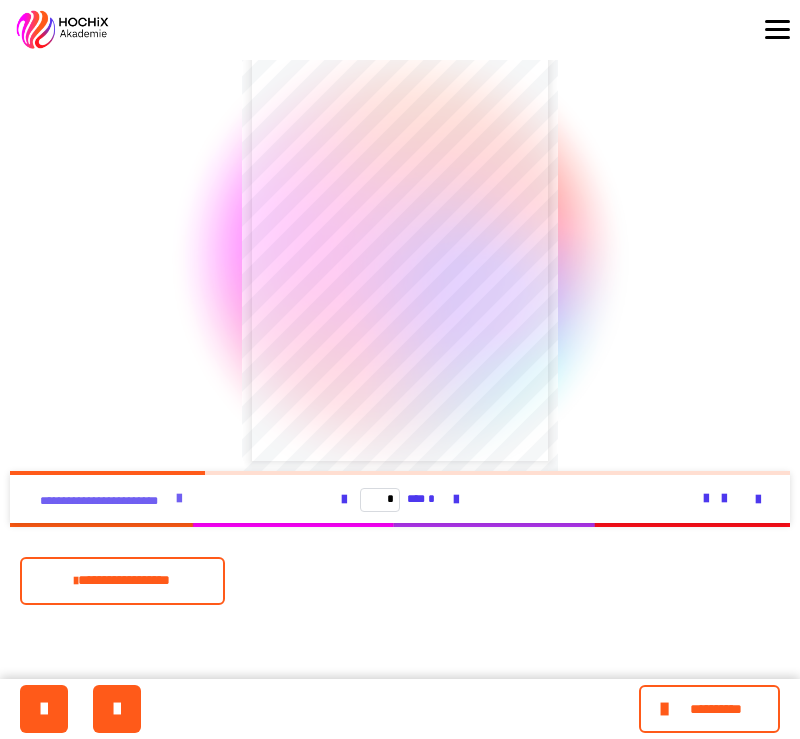 click at bounding box center (179, 499) 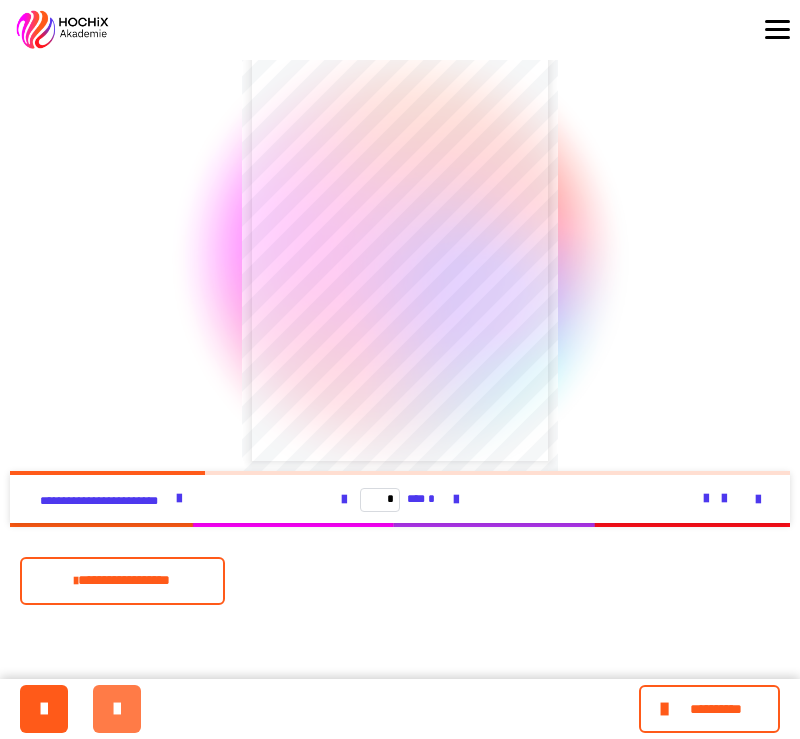 click at bounding box center [117, 709] 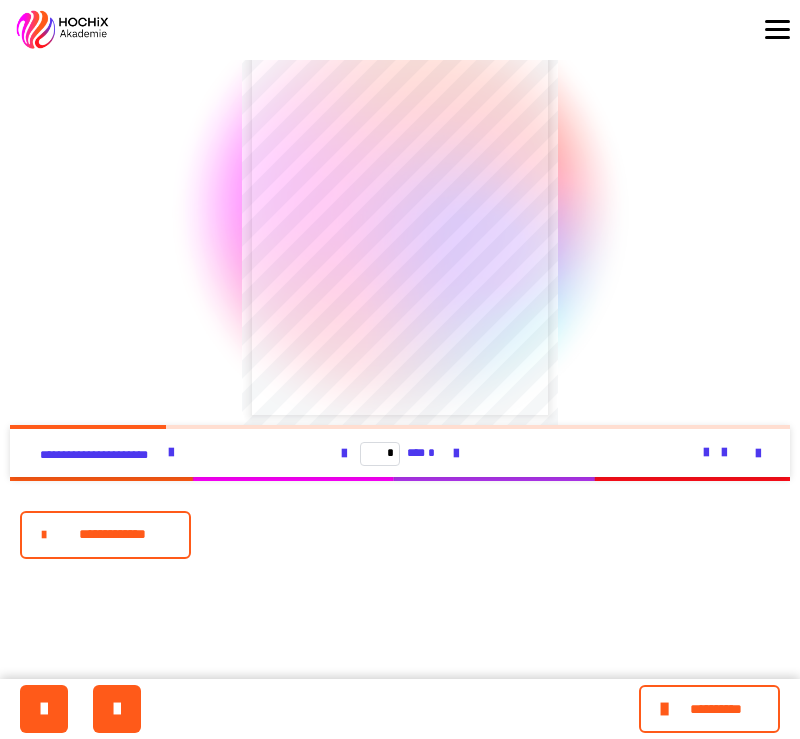 scroll, scrollTop: 320, scrollLeft: 0, axis: vertical 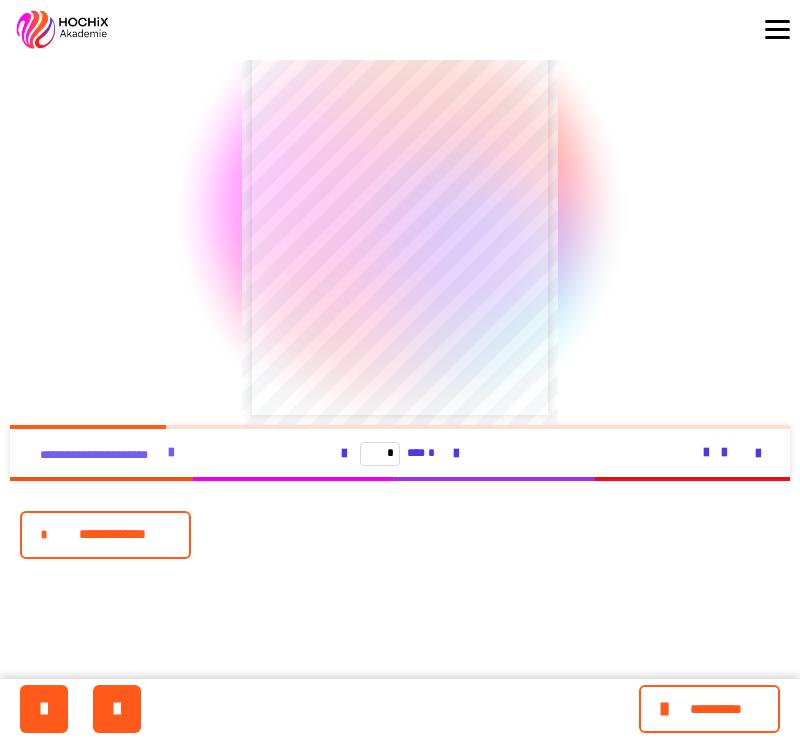 click at bounding box center [171, 453] 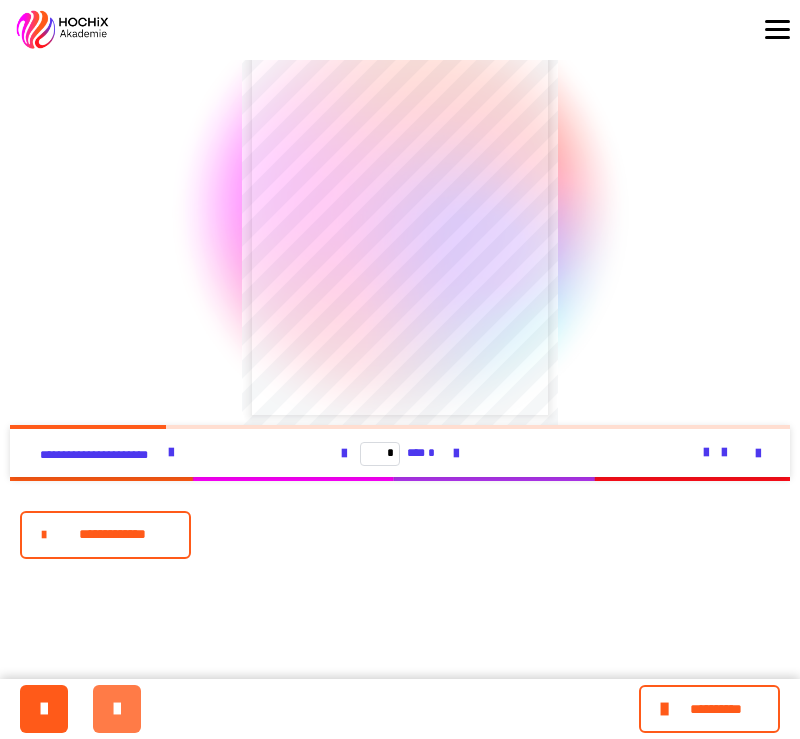 click at bounding box center [117, 709] 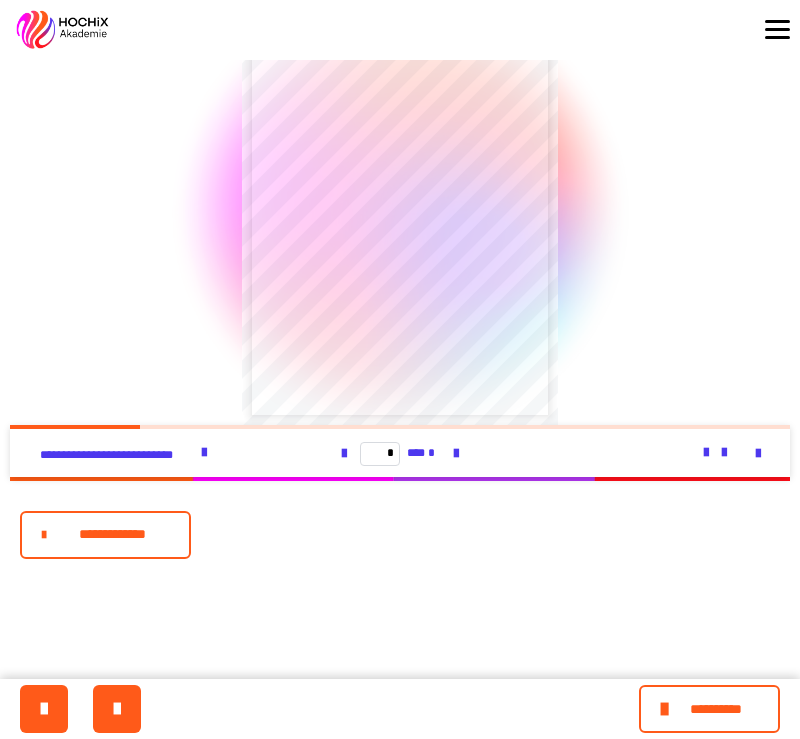 scroll, scrollTop: 320, scrollLeft: 0, axis: vertical 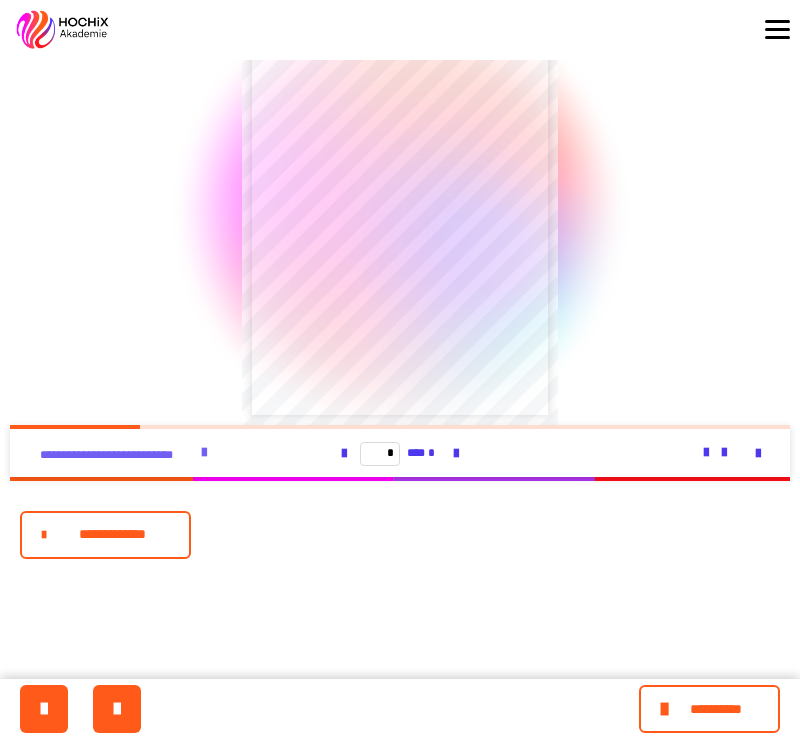 click at bounding box center (204, 453) 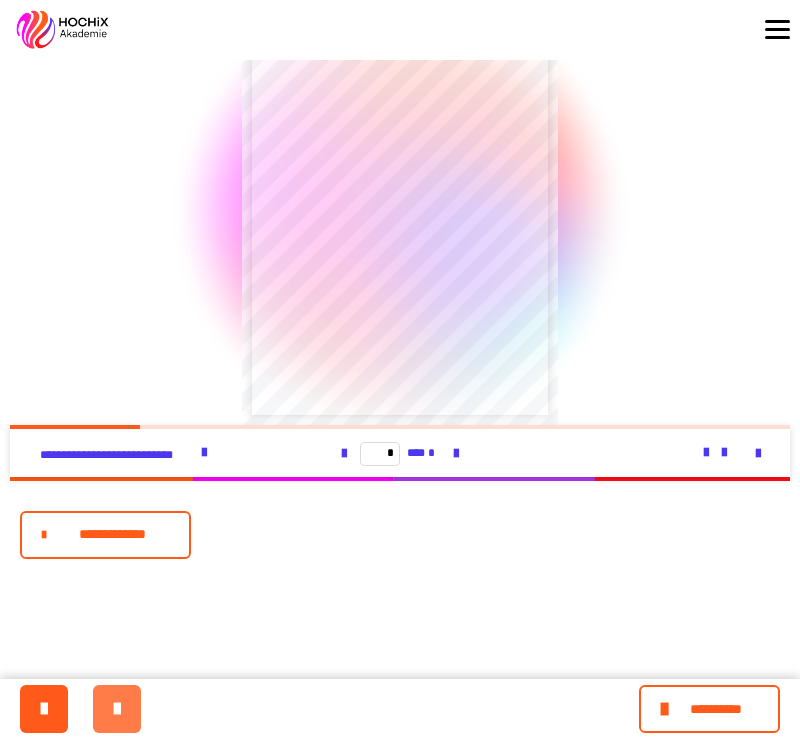 click at bounding box center [117, 709] 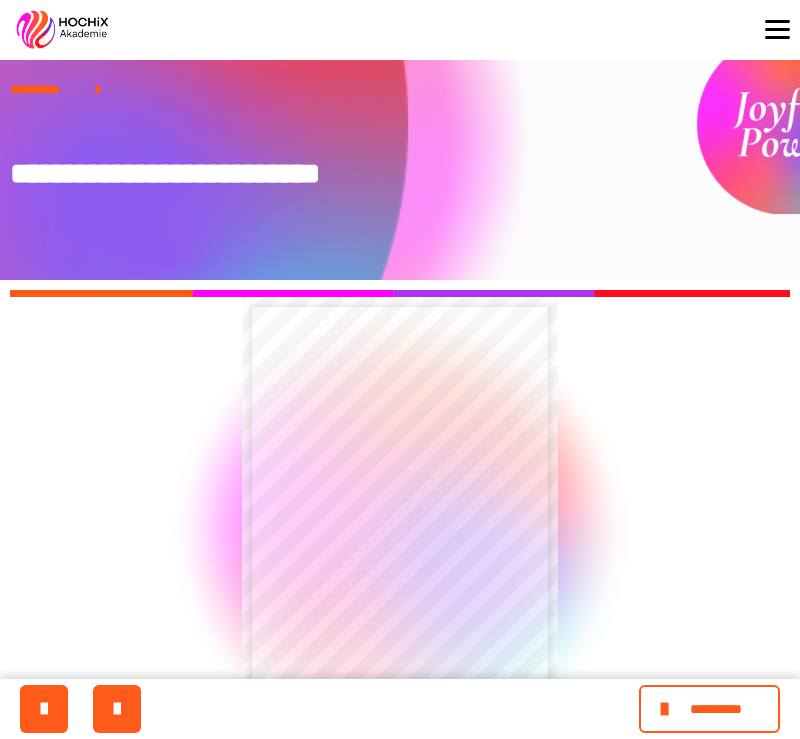 scroll, scrollTop: 0, scrollLeft: 0, axis: both 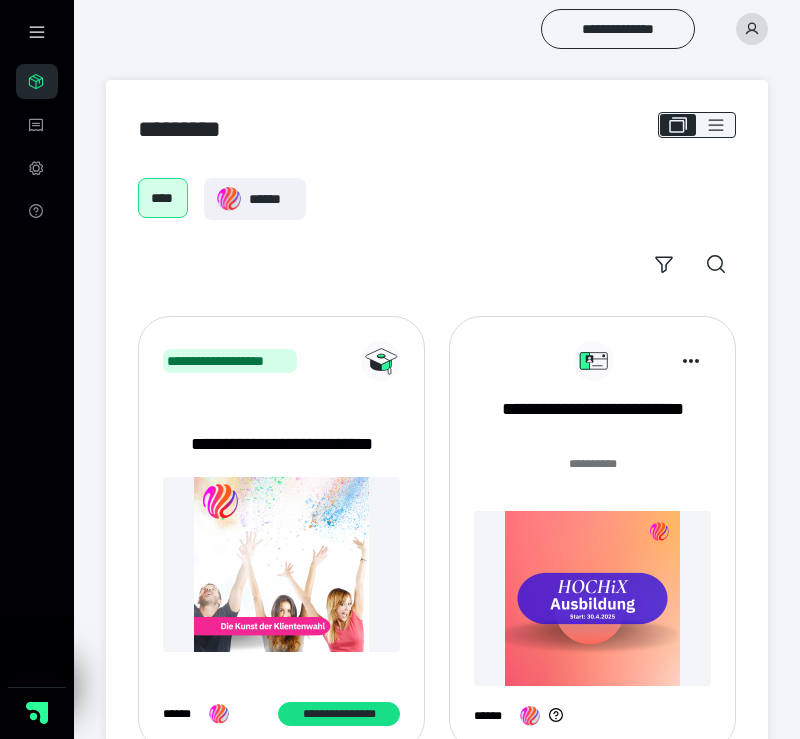 click at bounding box center (592, 598) 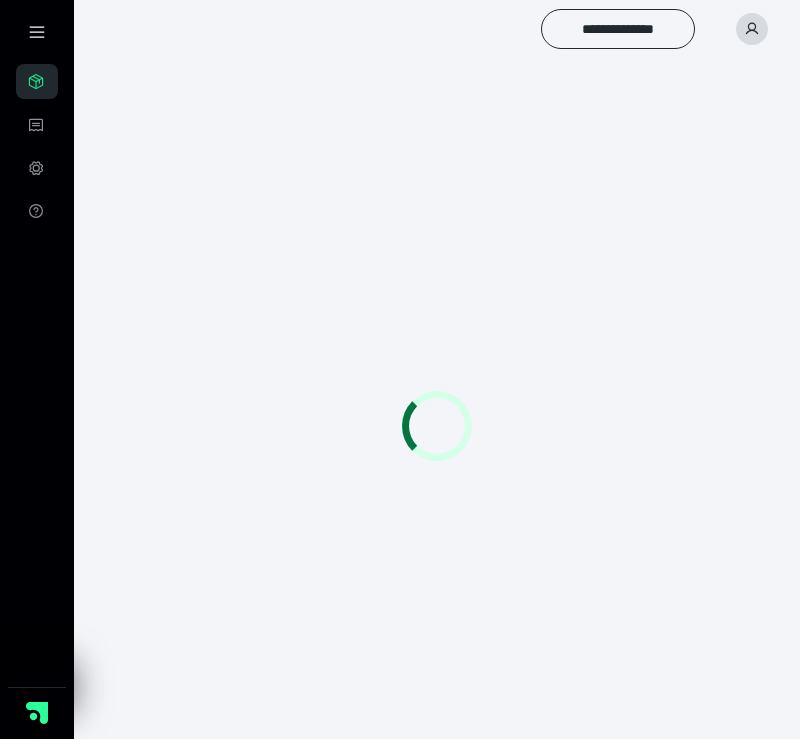 scroll, scrollTop: 0, scrollLeft: 0, axis: both 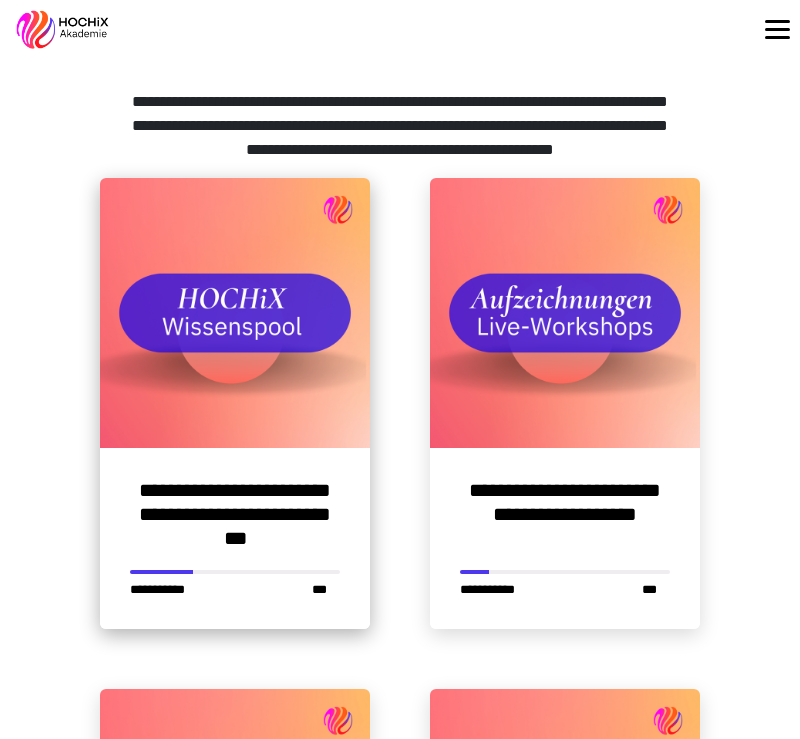 click at bounding box center [235, 313] 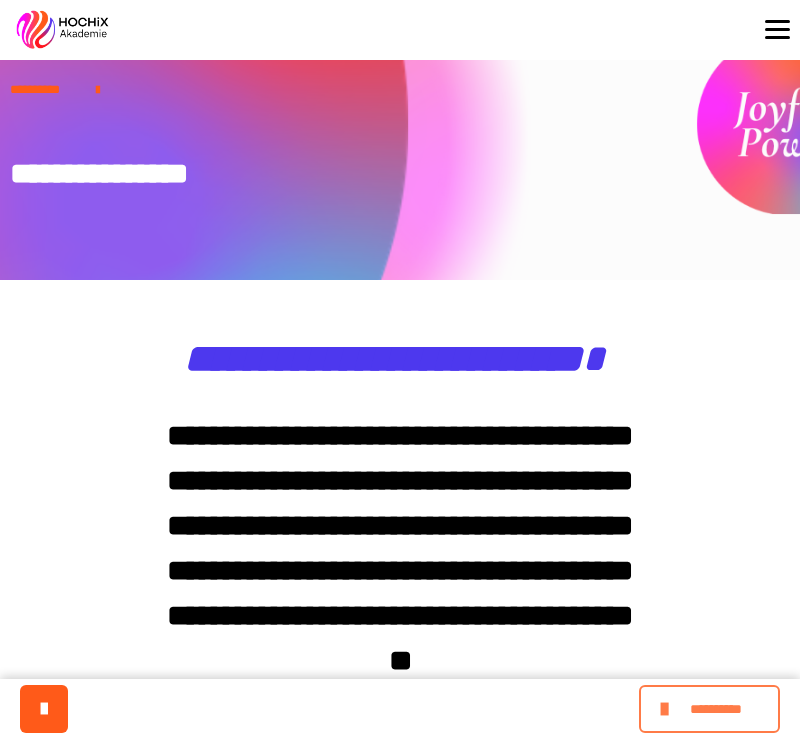 click at bounding box center [667, 709] 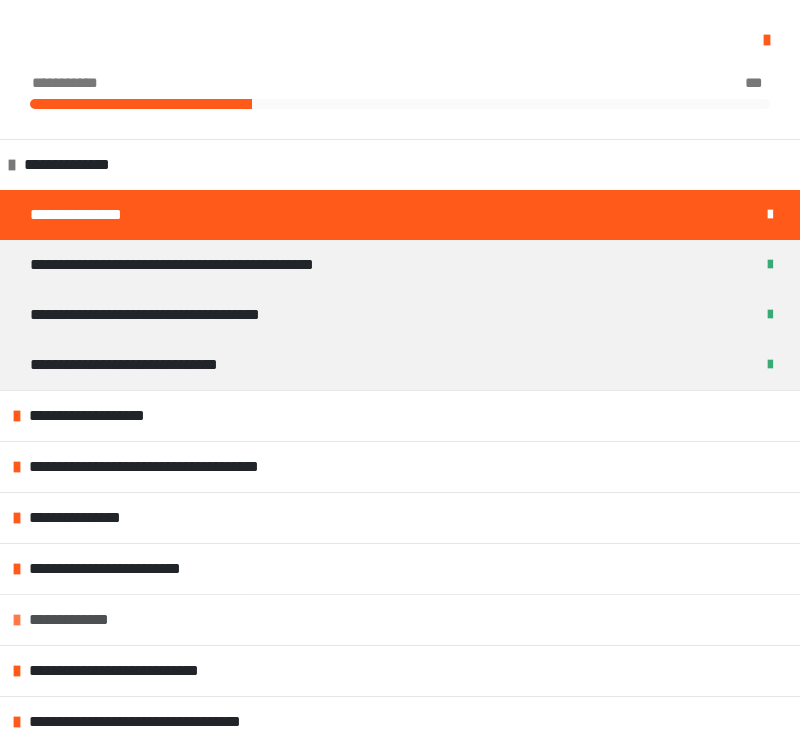 scroll, scrollTop: 524, scrollLeft: 0, axis: vertical 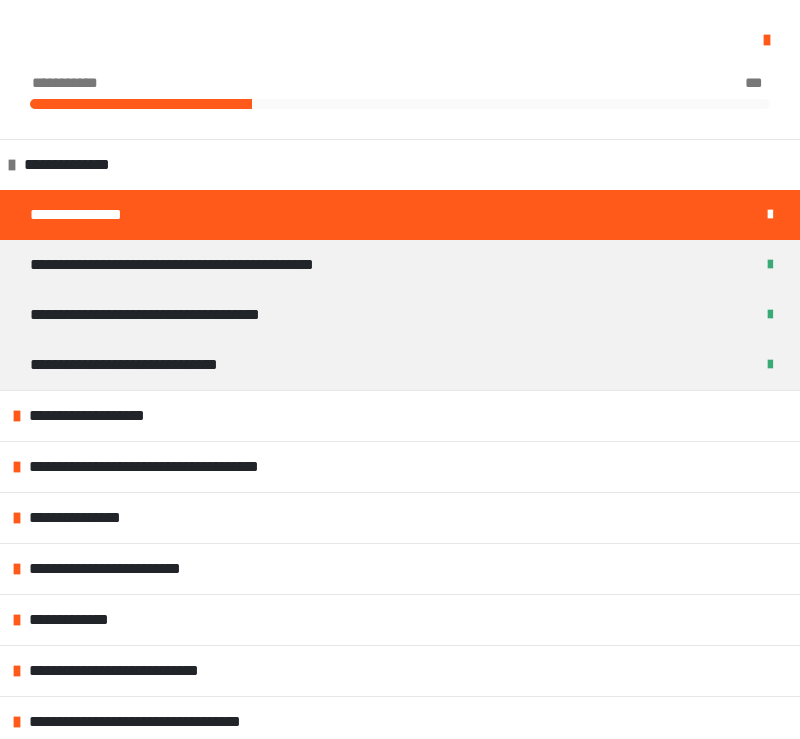 click at bounding box center (400, 40) 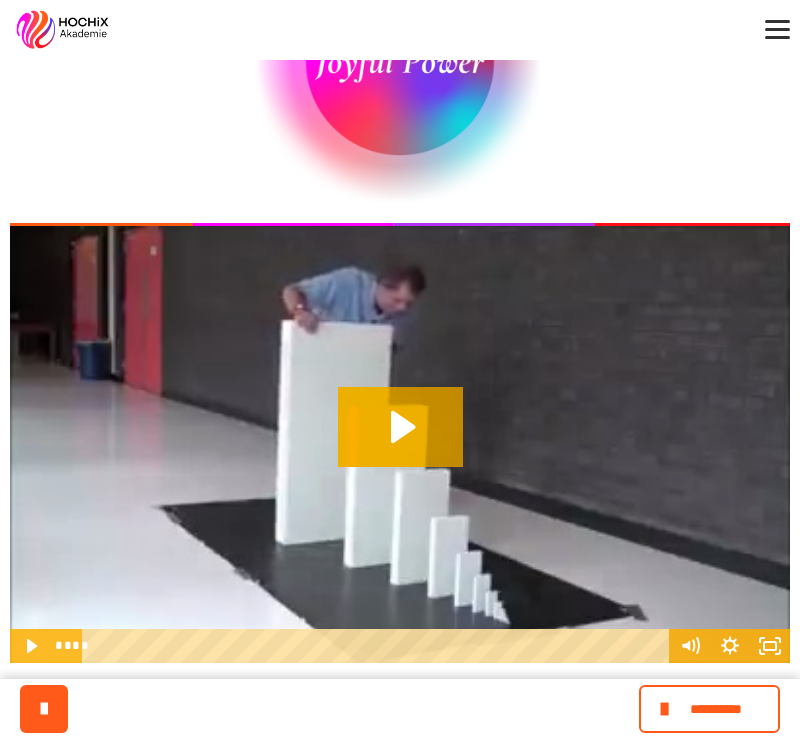 click 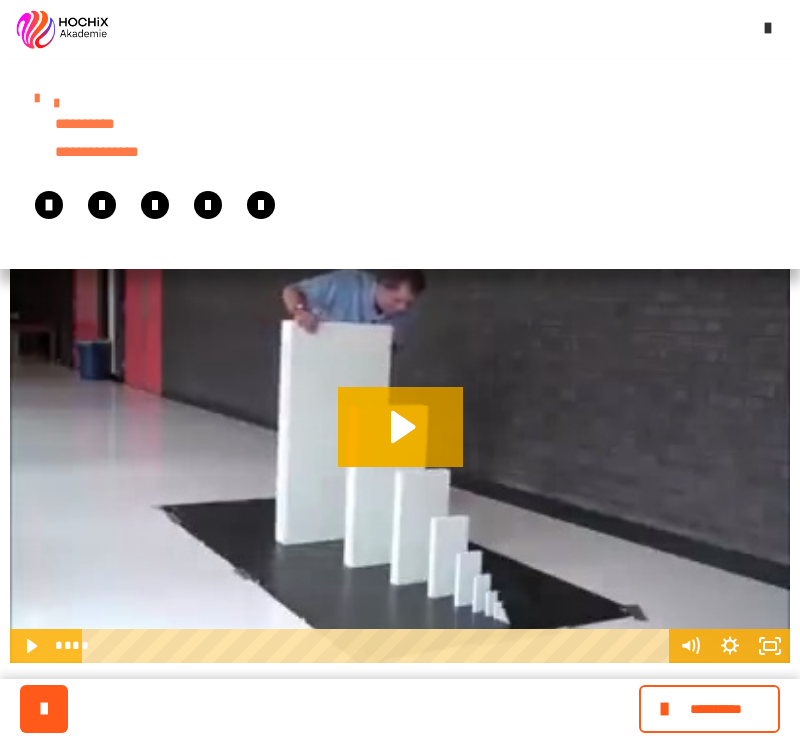 click at bounding box center (37, 97) 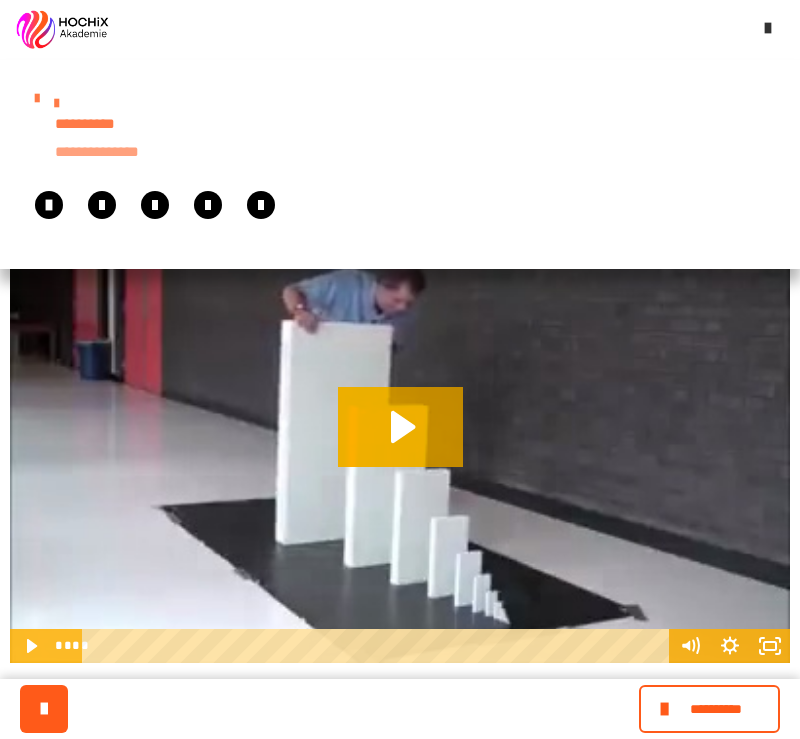 click on "**********" at bounding box center (108, 152) 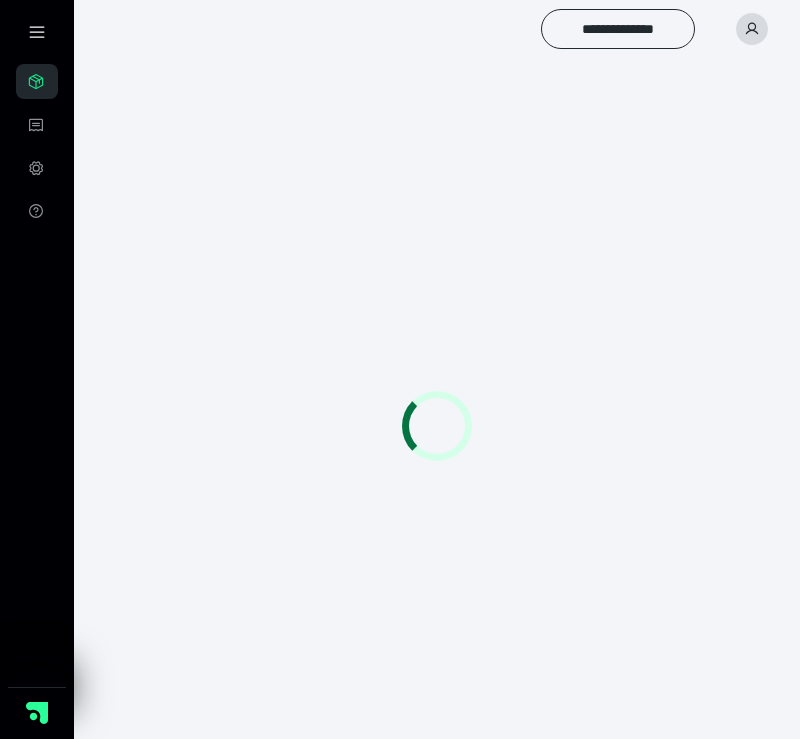 scroll, scrollTop: 0, scrollLeft: 0, axis: both 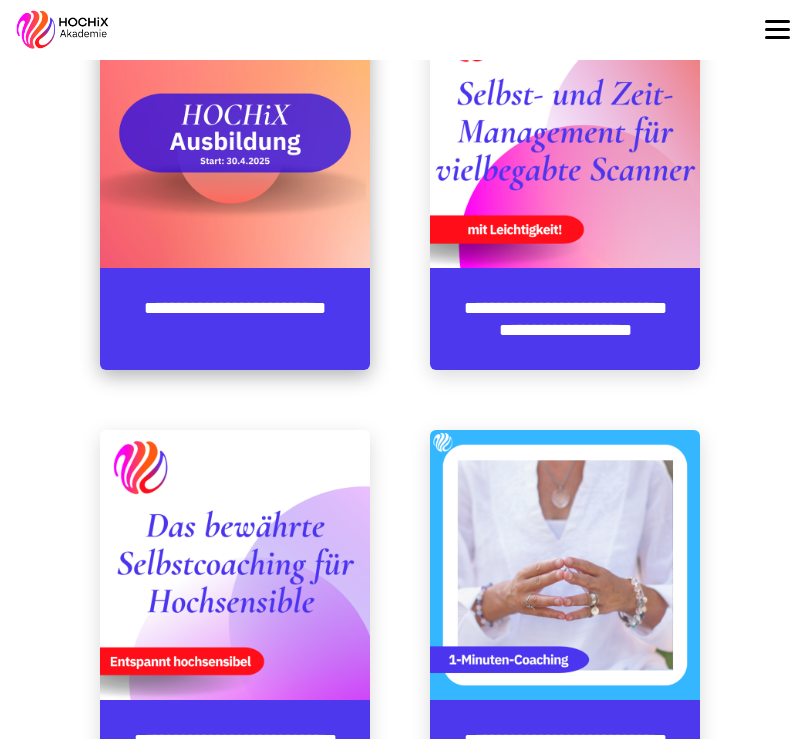 click at bounding box center (235, 133) 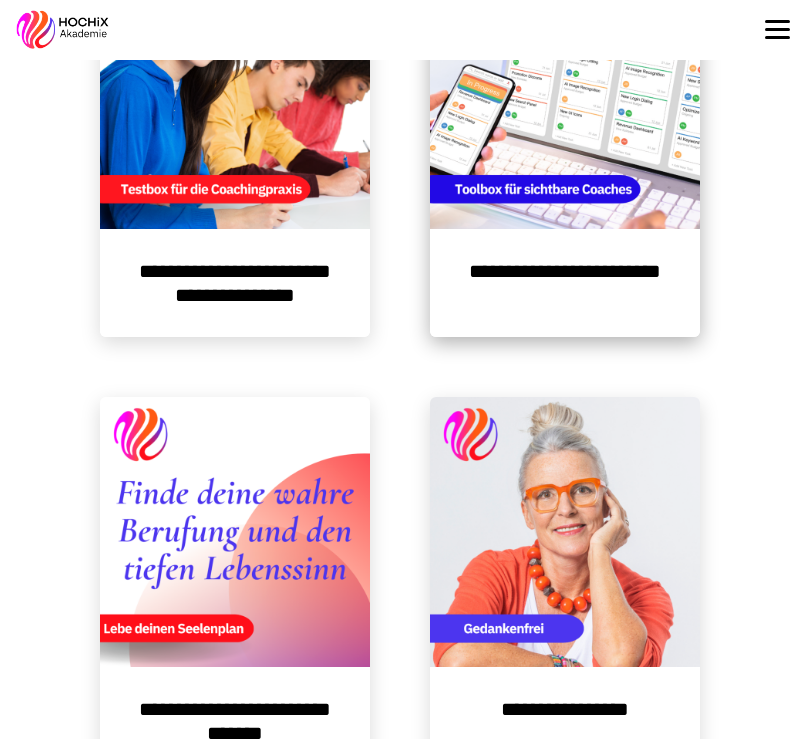 scroll, scrollTop: 3158, scrollLeft: 0, axis: vertical 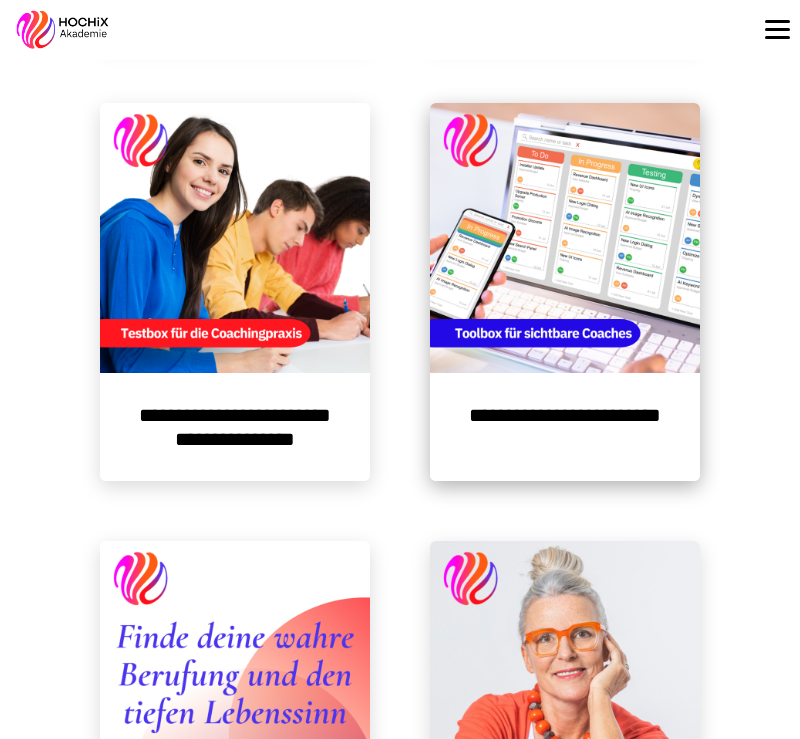 click at bounding box center (565, 238) 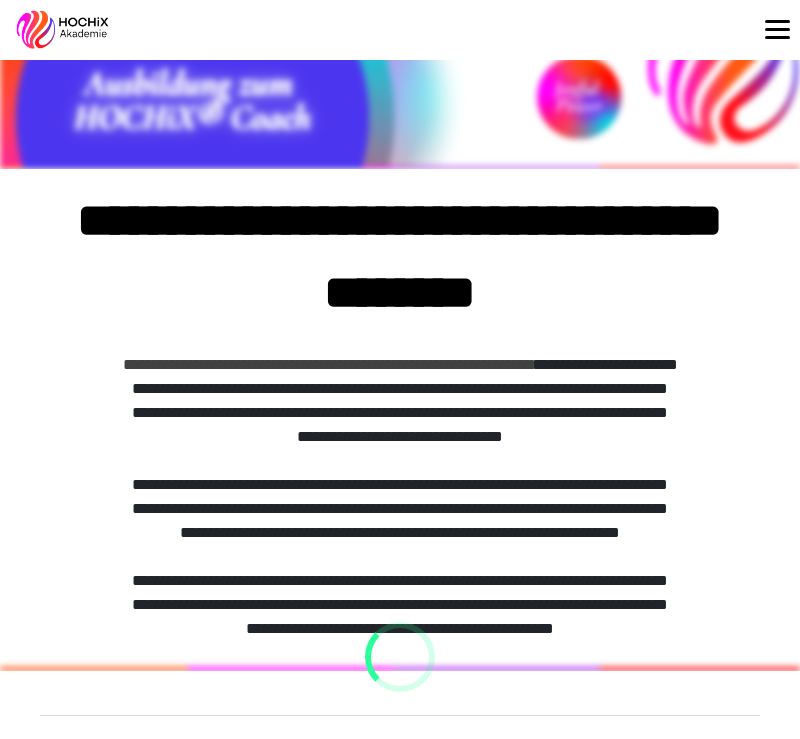 scroll, scrollTop: 0, scrollLeft: 0, axis: both 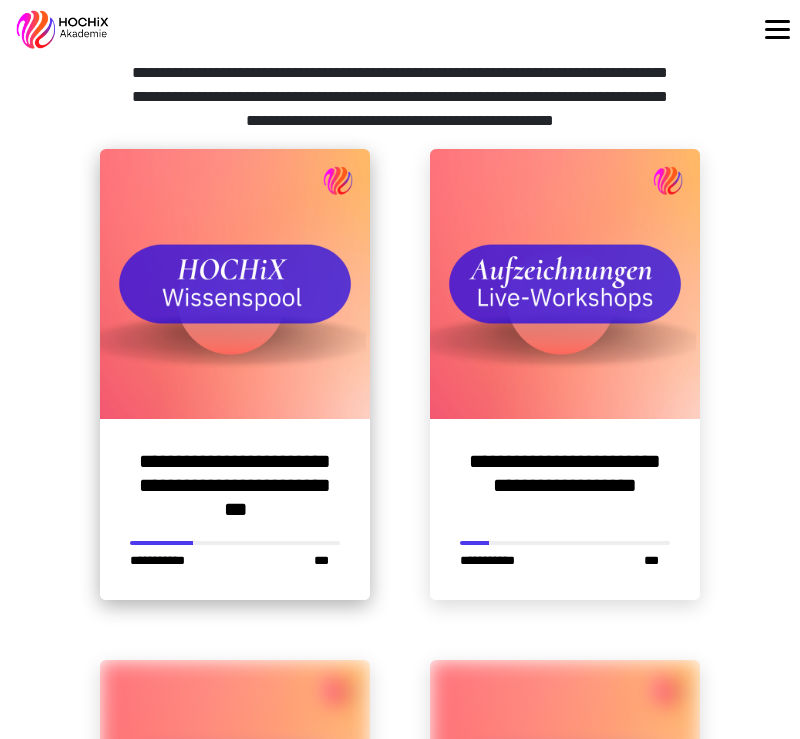 click at bounding box center (235, 284) 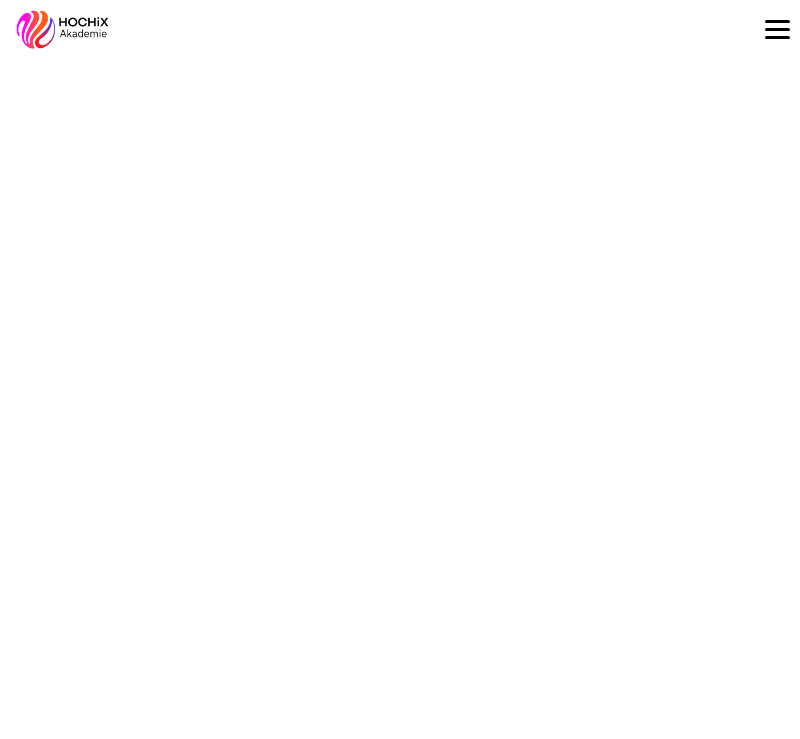 scroll, scrollTop: 0, scrollLeft: 0, axis: both 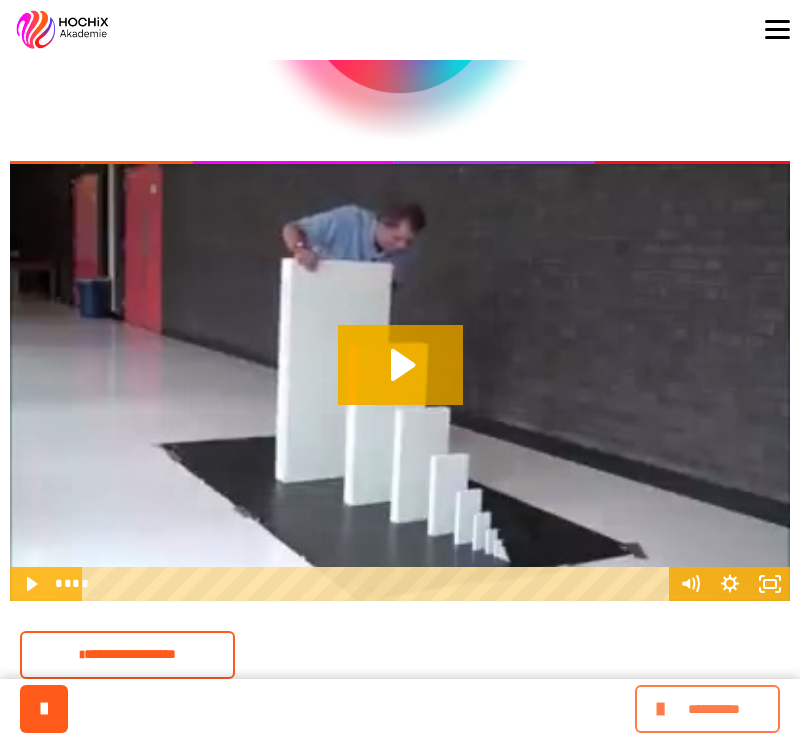 click on "**********" at bounding box center [714, 709] 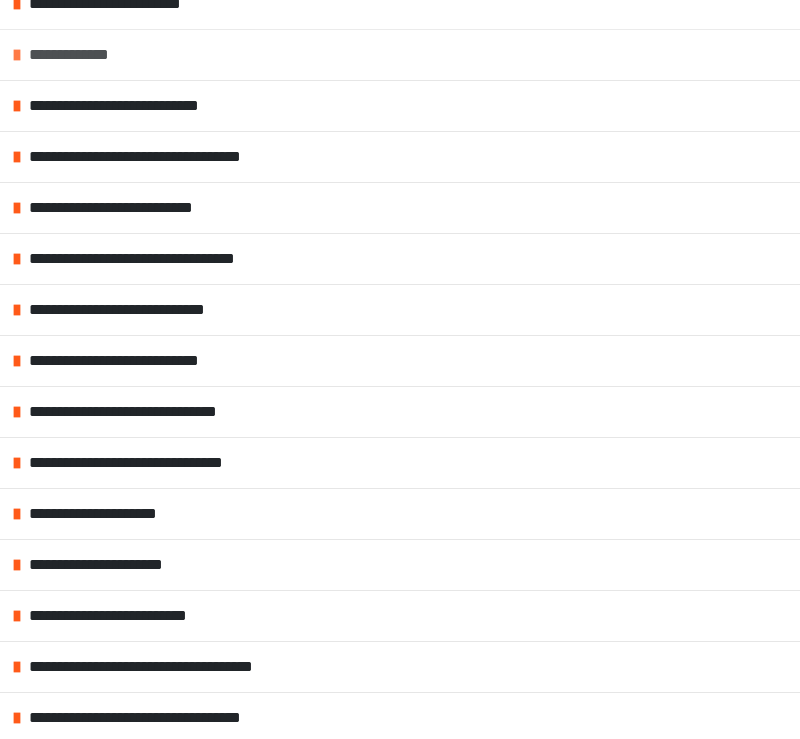 scroll, scrollTop: 579, scrollLeft: 0, axis: vertical 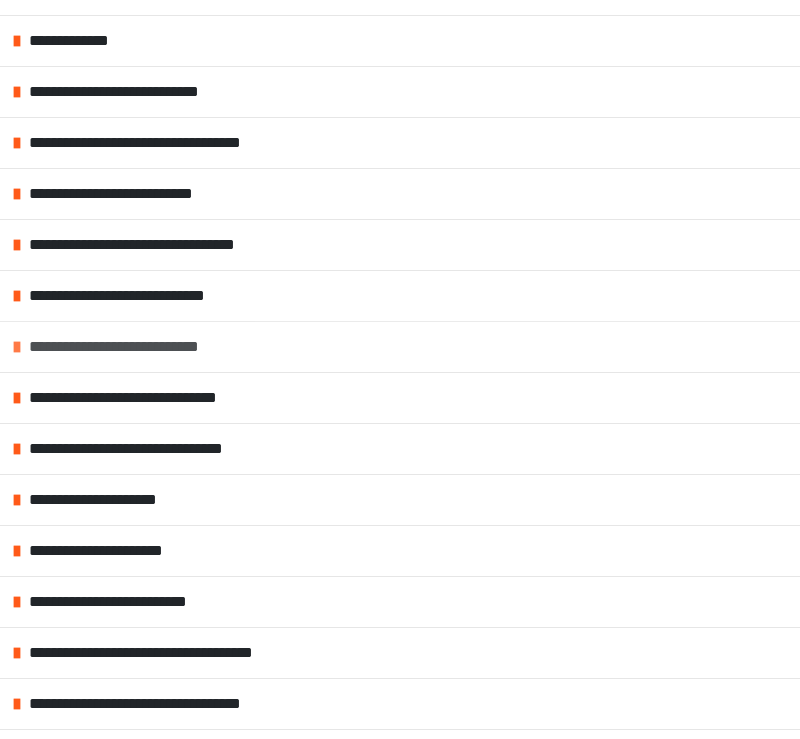 click at bounding box center (17, 347) 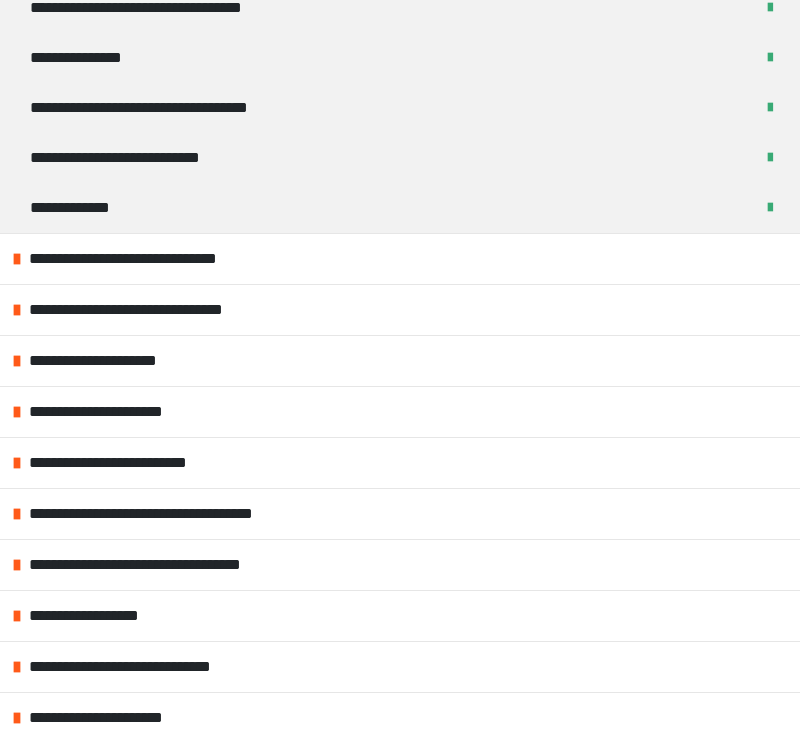 scroll, scrollTop: 970, scrollLeft: 0, axis: vertical 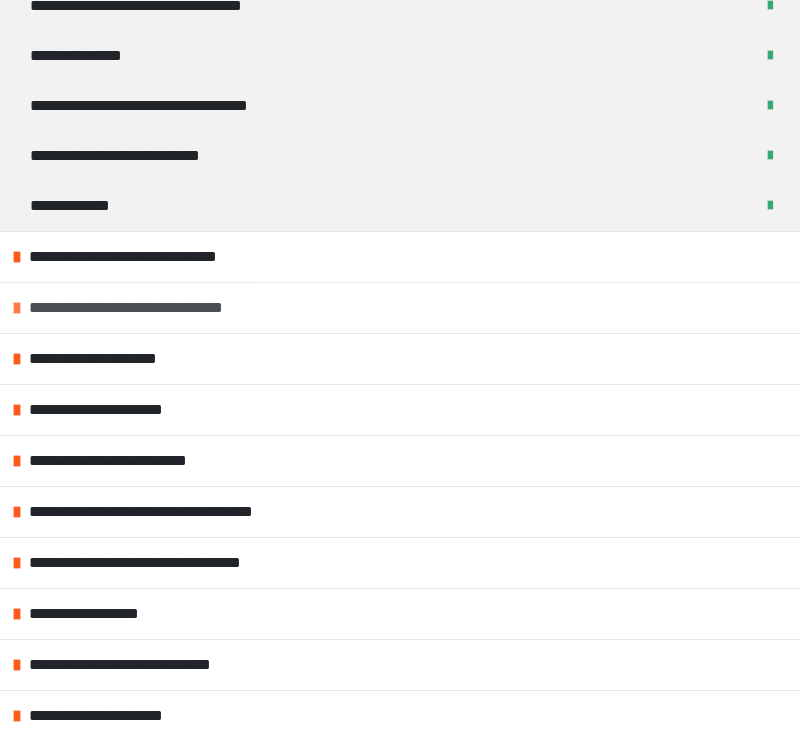 click at bounding box center [17, 308] 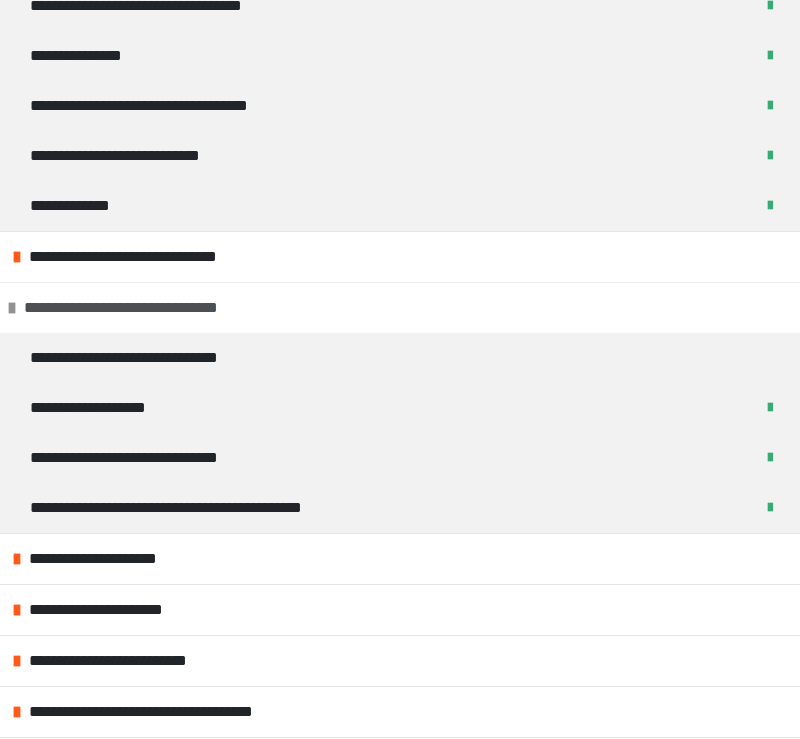 click at bounding box center (12, 308) 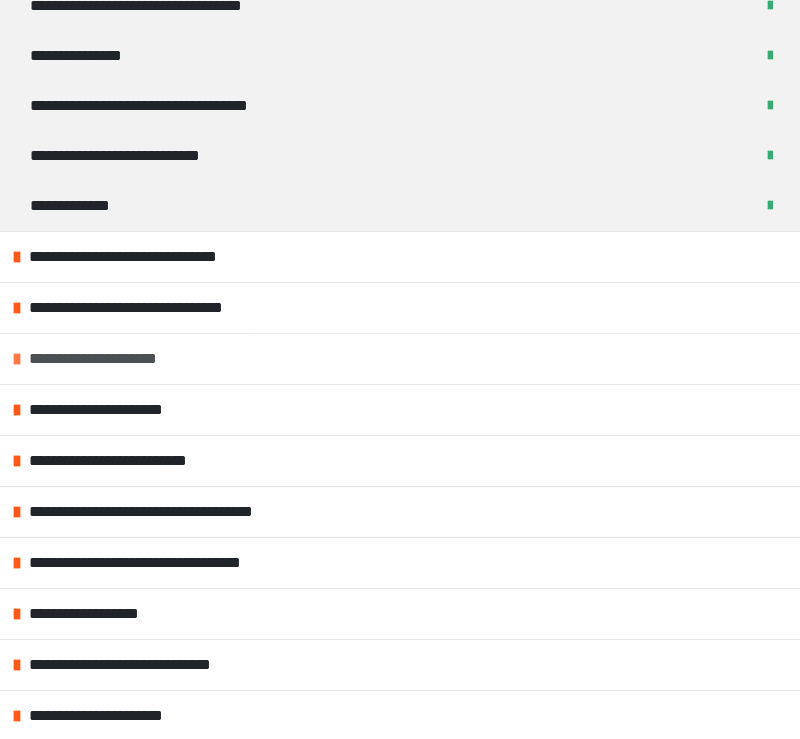 click at bounding box center [17, 359] 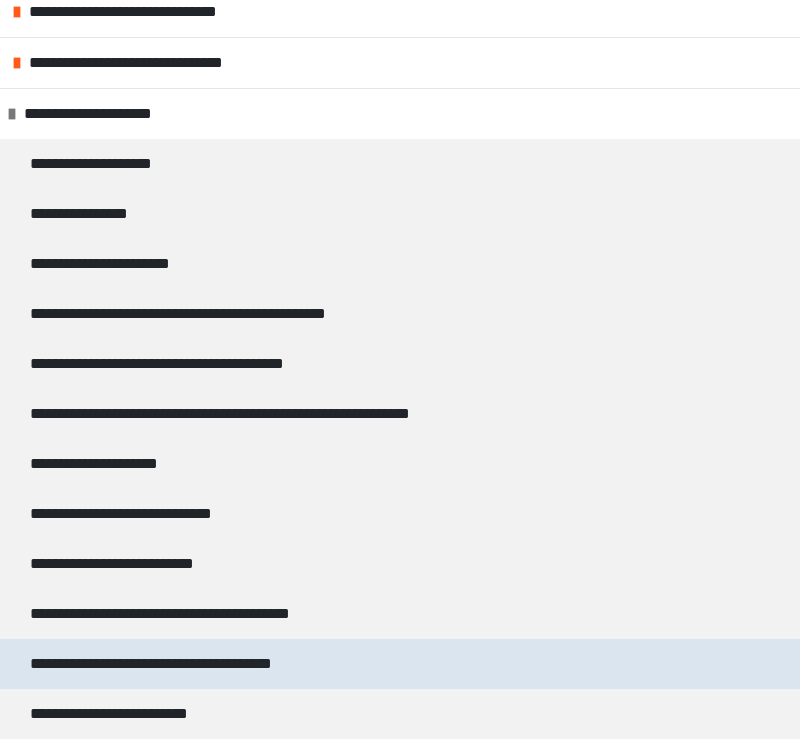scroll, scrollTop: 1201, scrollLeft: 0, axis: vertical 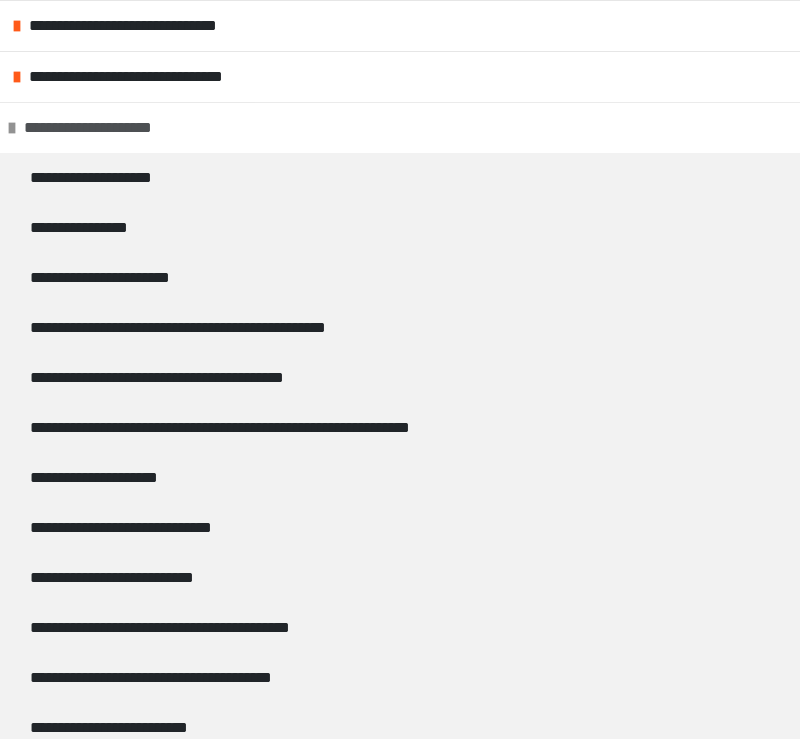 click at bounding box center (12, 128) 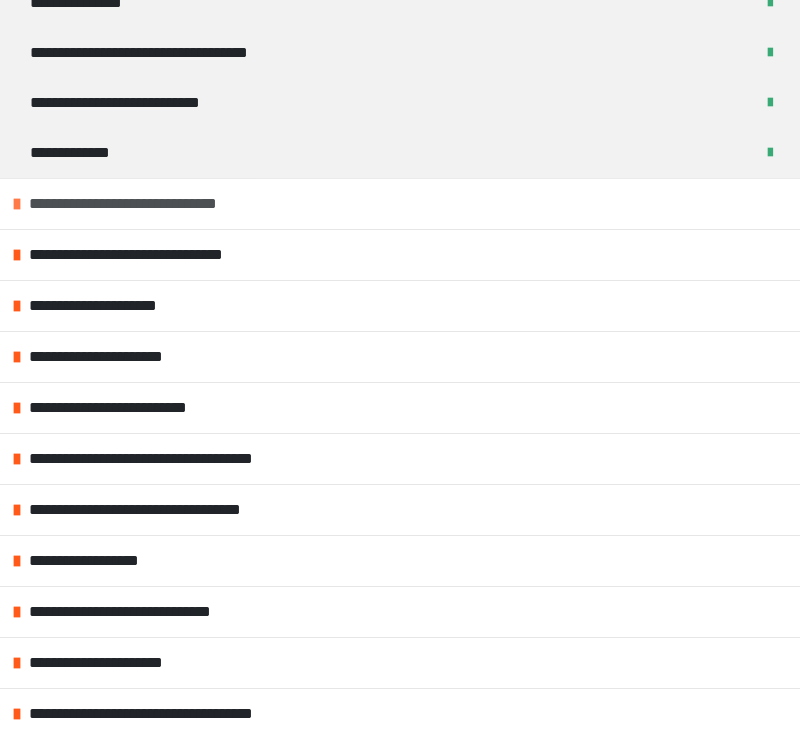 click at bounding box center (17, 204) 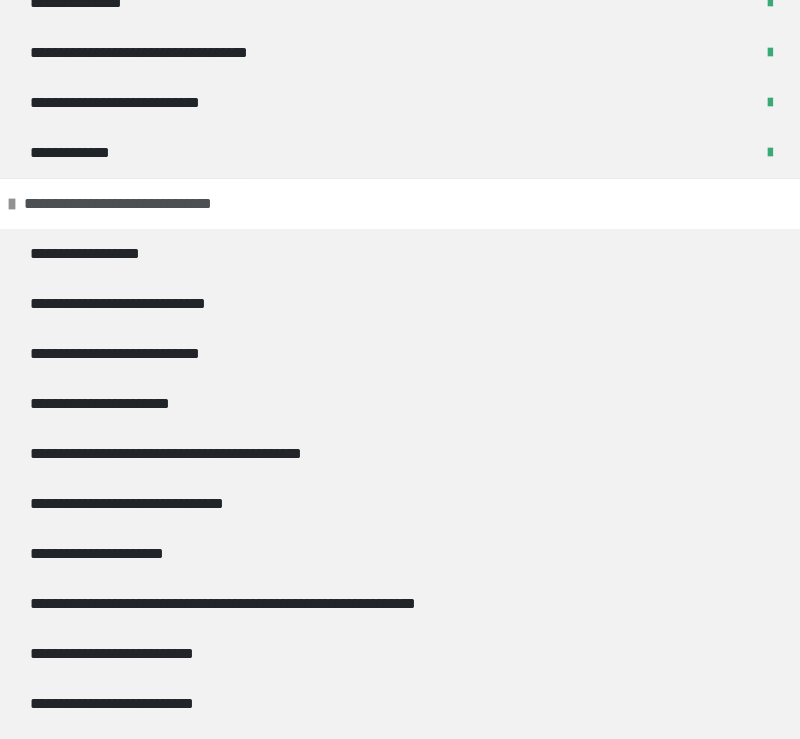 click at bounding box center (12, 204) 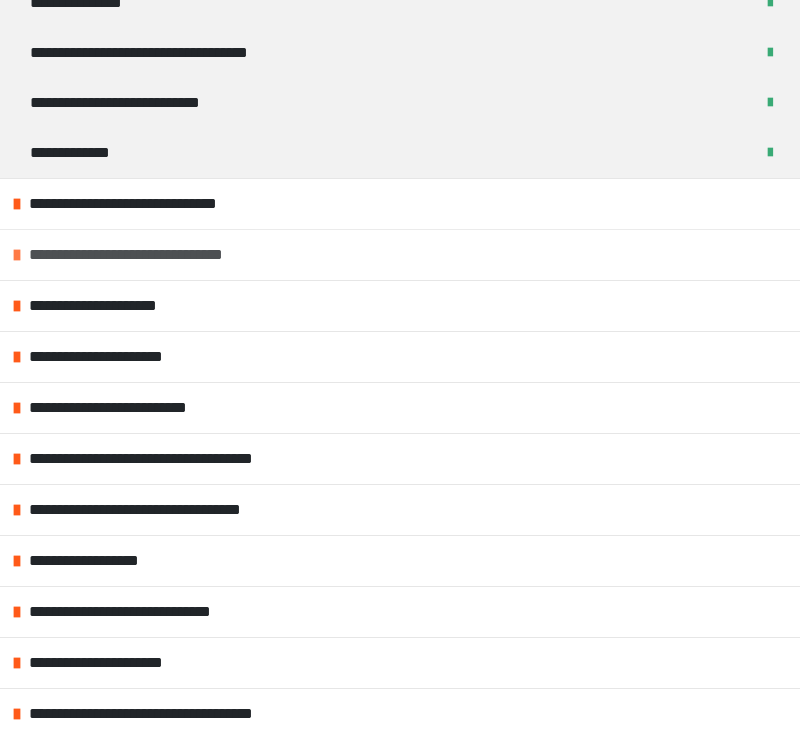 click at bounding box center (17, 255) 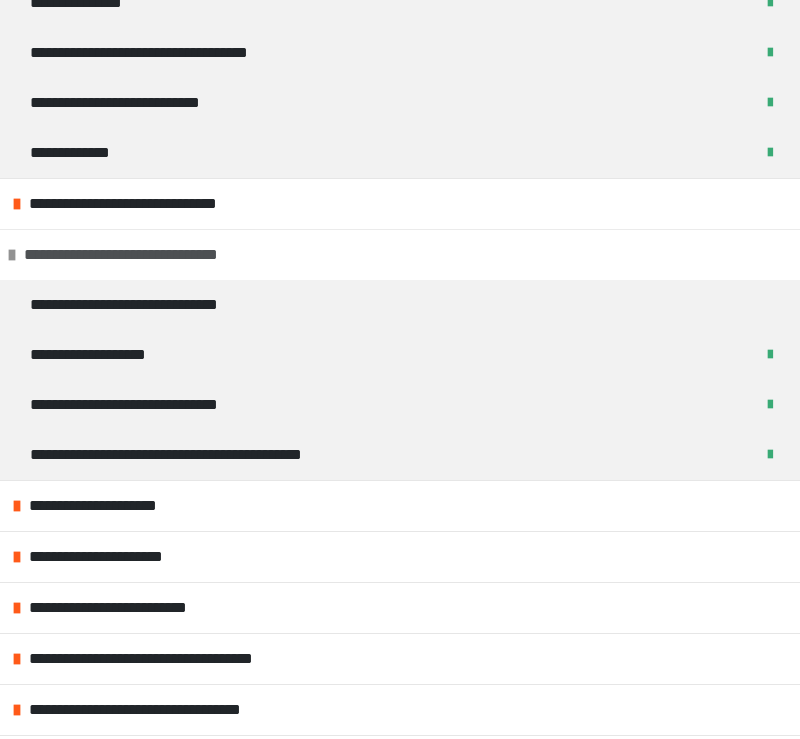 click at bounding box center [12, 255] 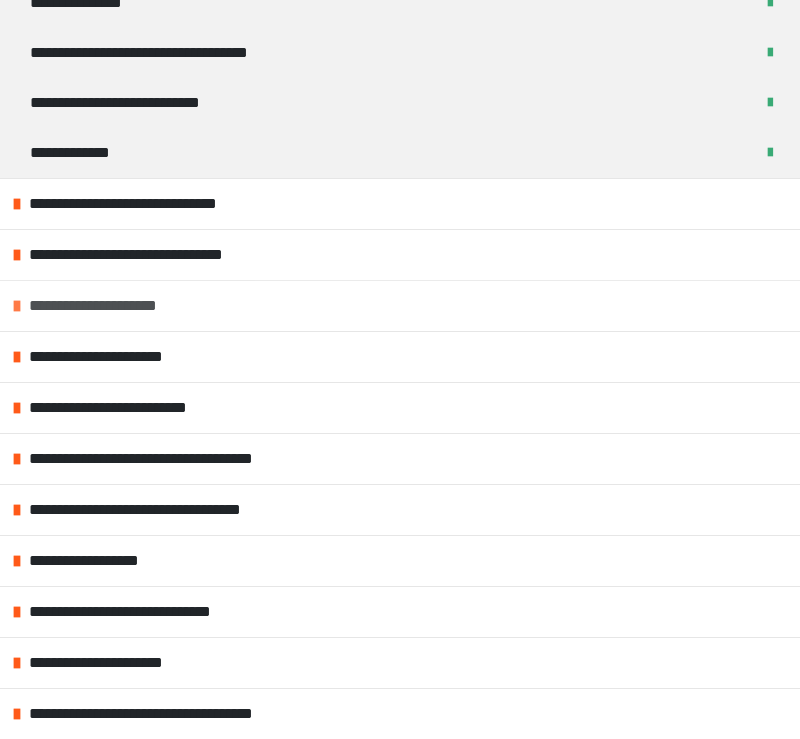 click on "**********" at bounding box center (400, 305) 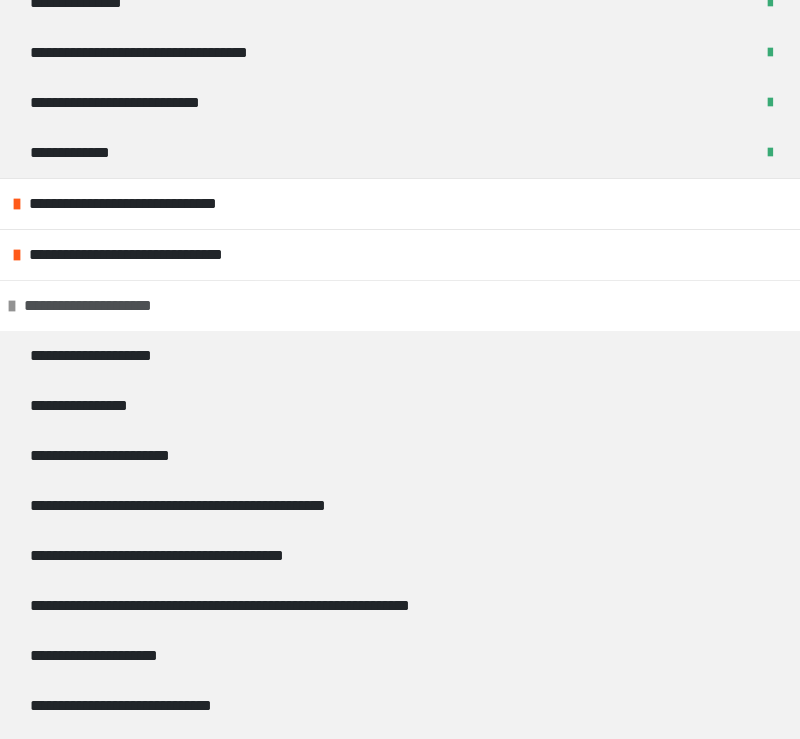 click at bounding box center (12, 306) 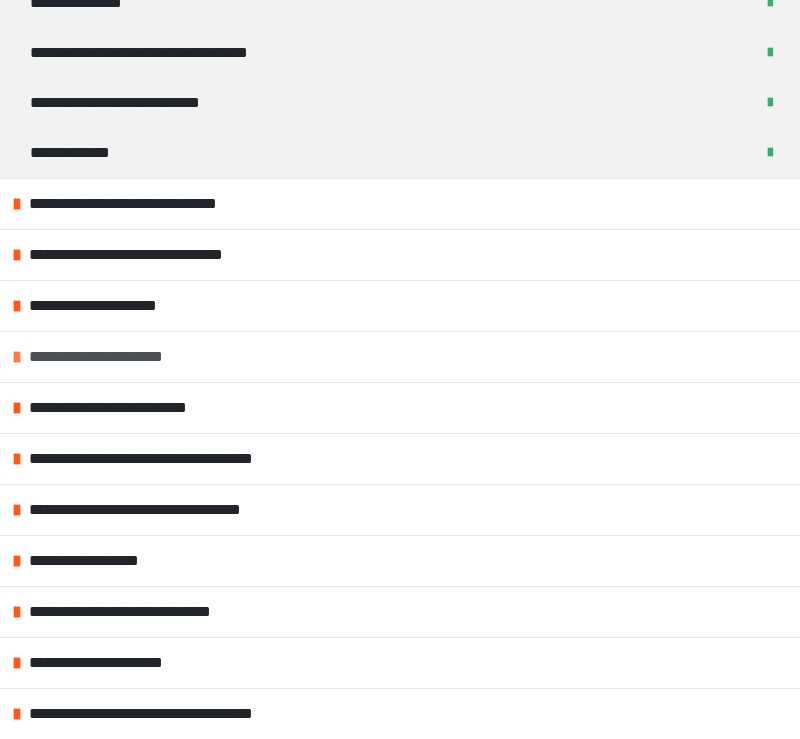 click at bounding box center (17, 357) 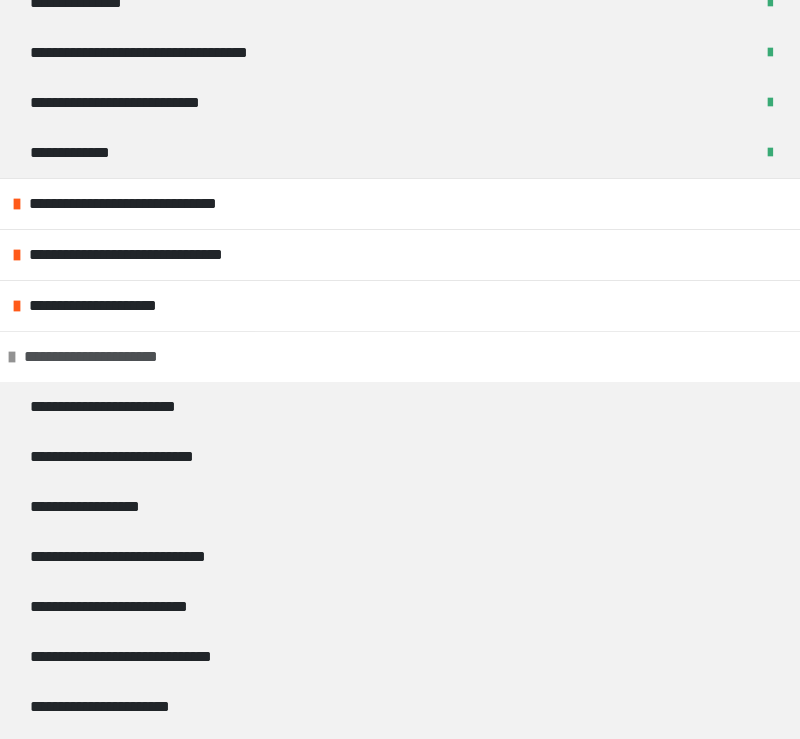 click at bounding box center [12, 357] 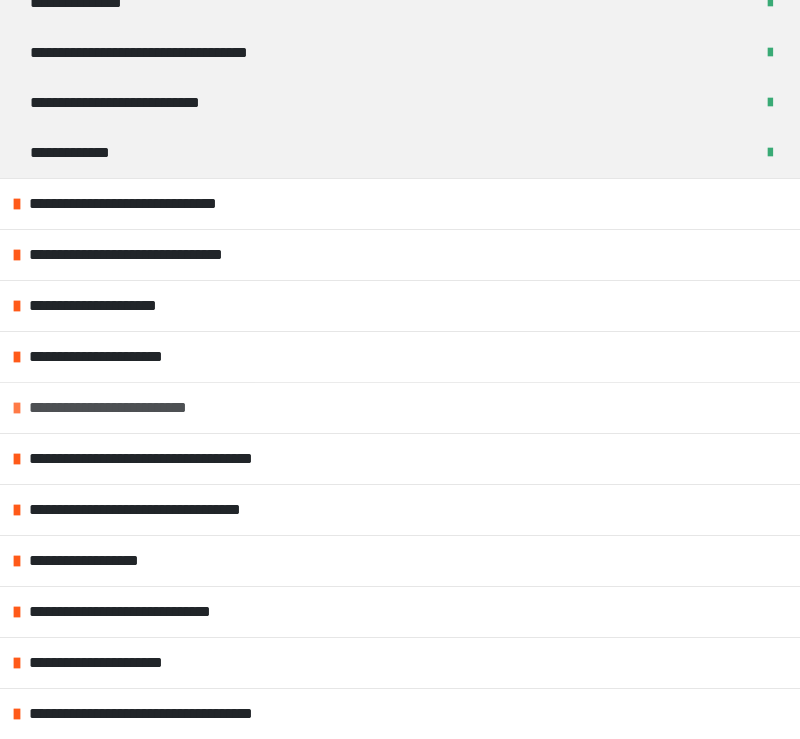 click at bounding box center (17, 408) 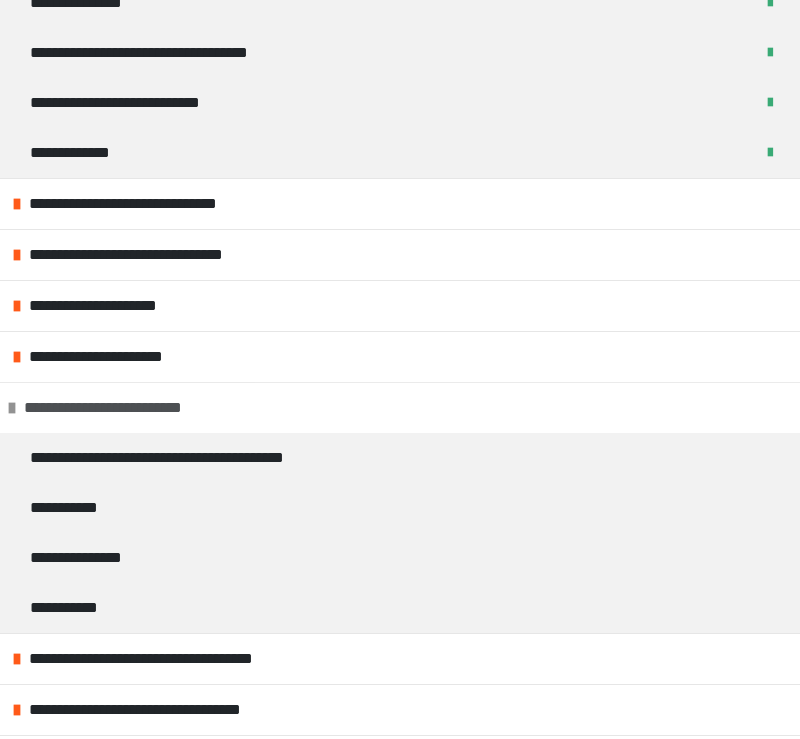 click at bounding box center [12, 408] 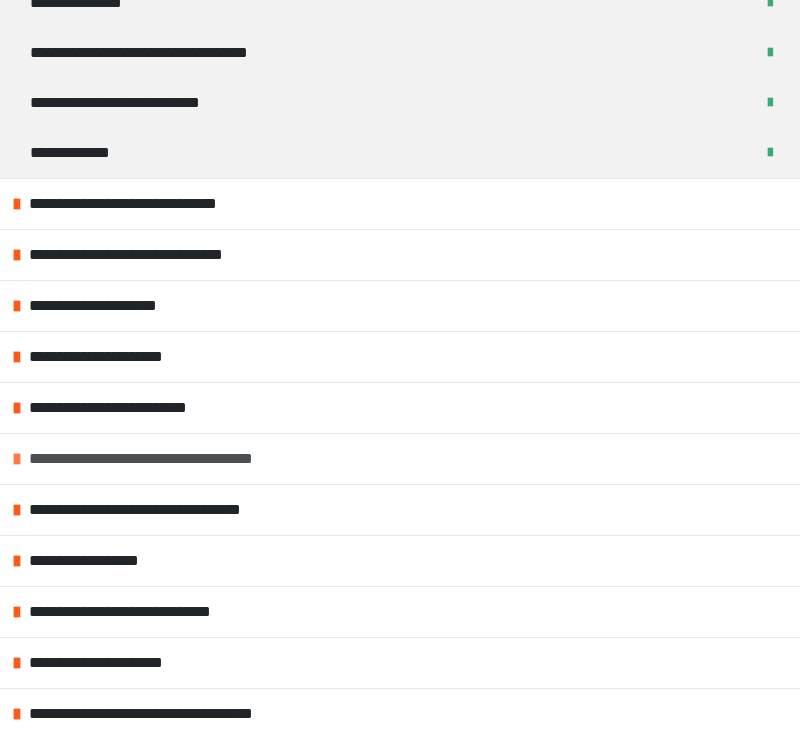 click at bounding box center (17, 459) 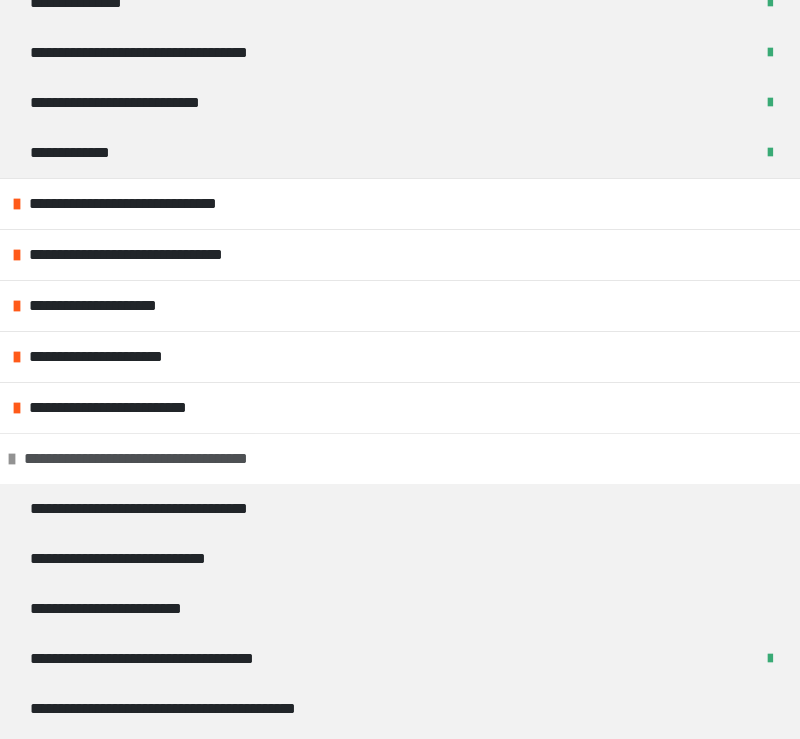 click at bounding box center [12, 459] 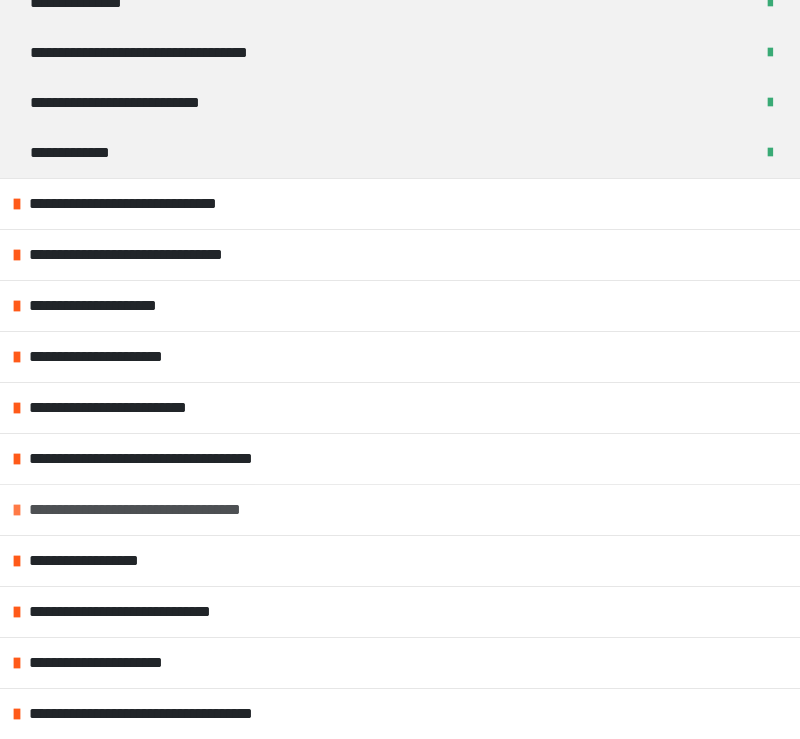 click at bounding box center [17, 510] 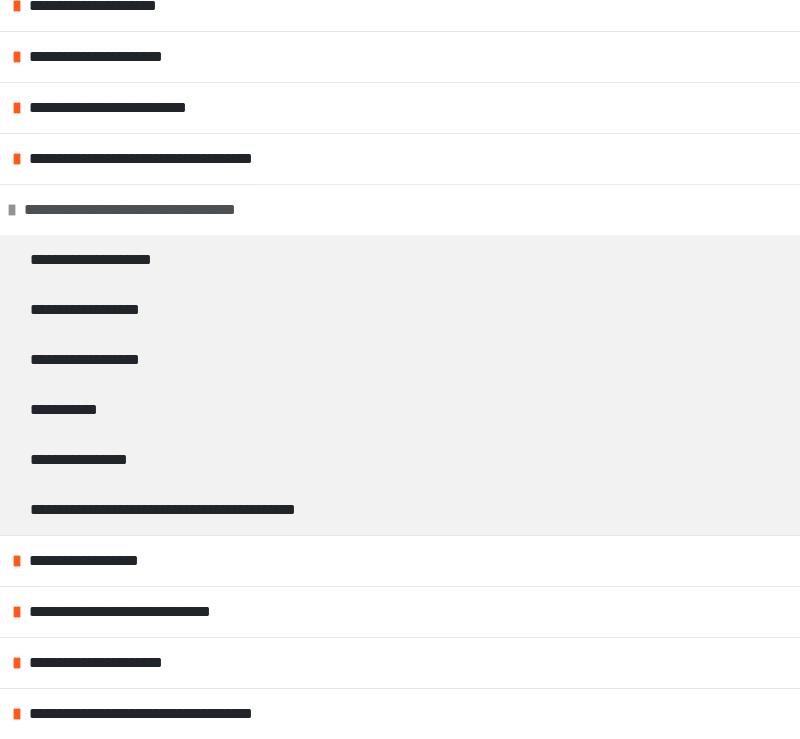 scroll, scrollTop: 1323, scrollLeft: 0, axis: vertical 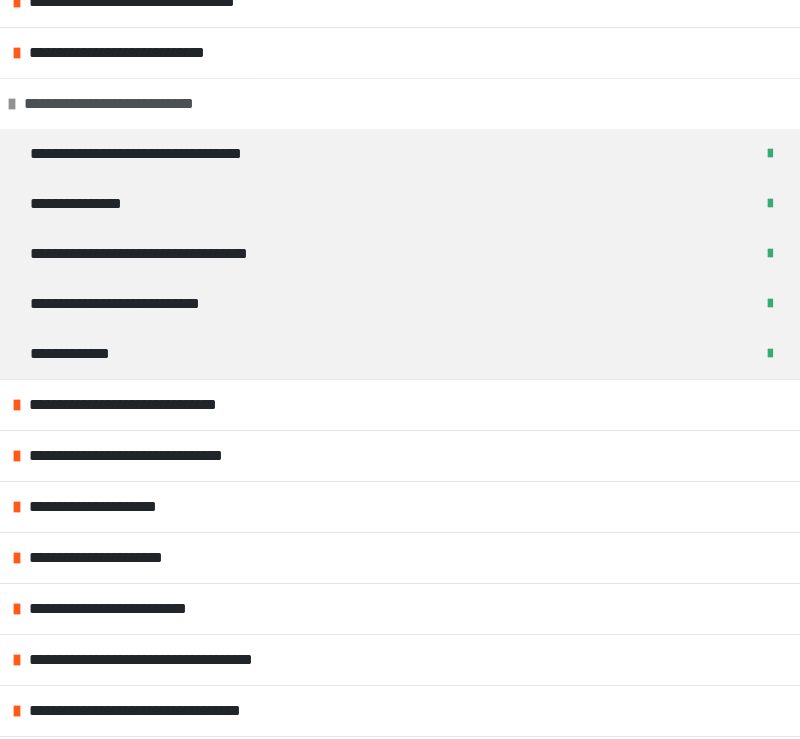 click at bounding box center (12, 104) 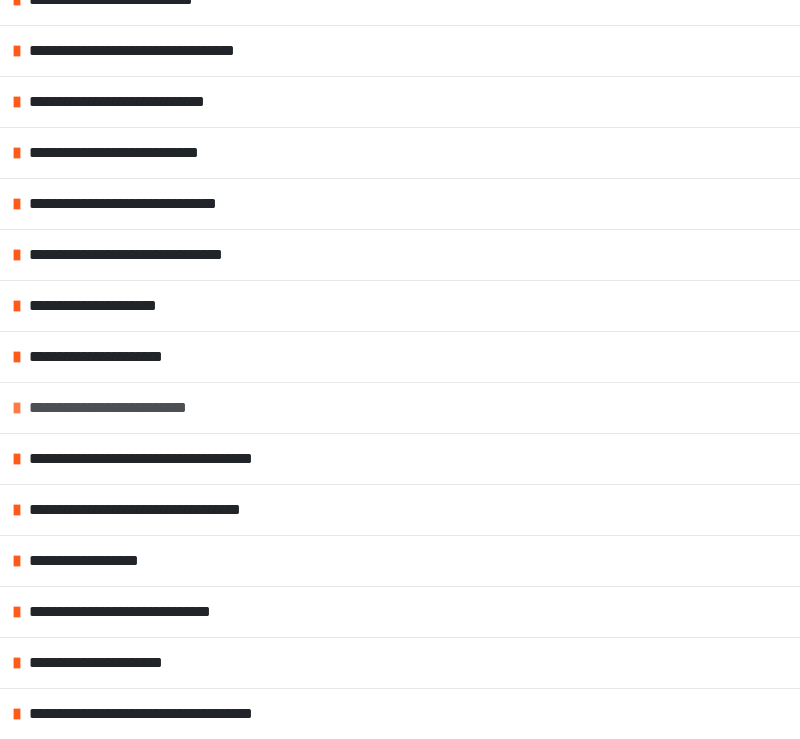 scroll, scrollTop: 885, scrollLeft: 0, axis: vertical 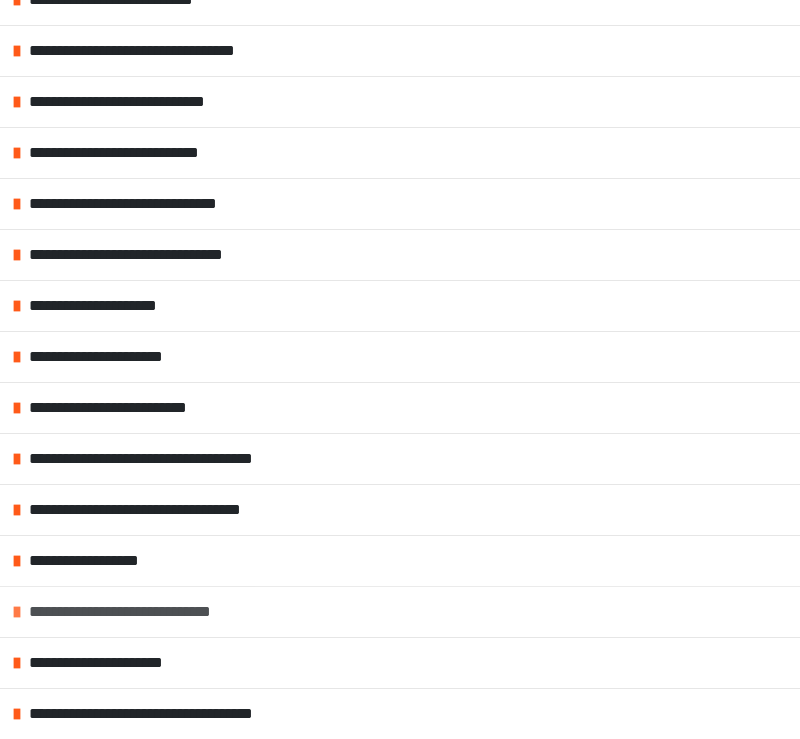 click at bounding box center [17, 612] 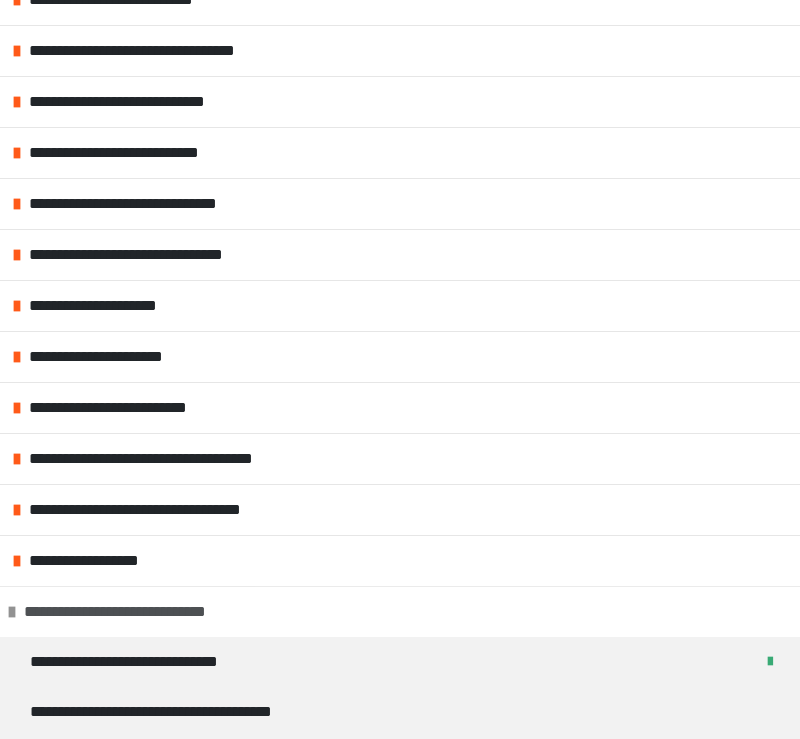 click at bounding box center (12, 612) 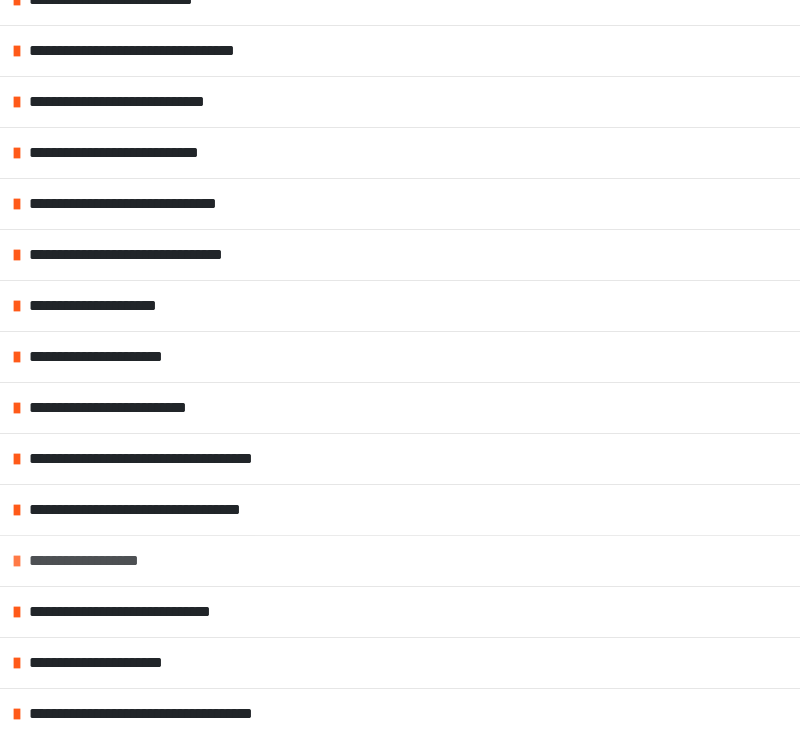 click at bounding box center (17, 561) 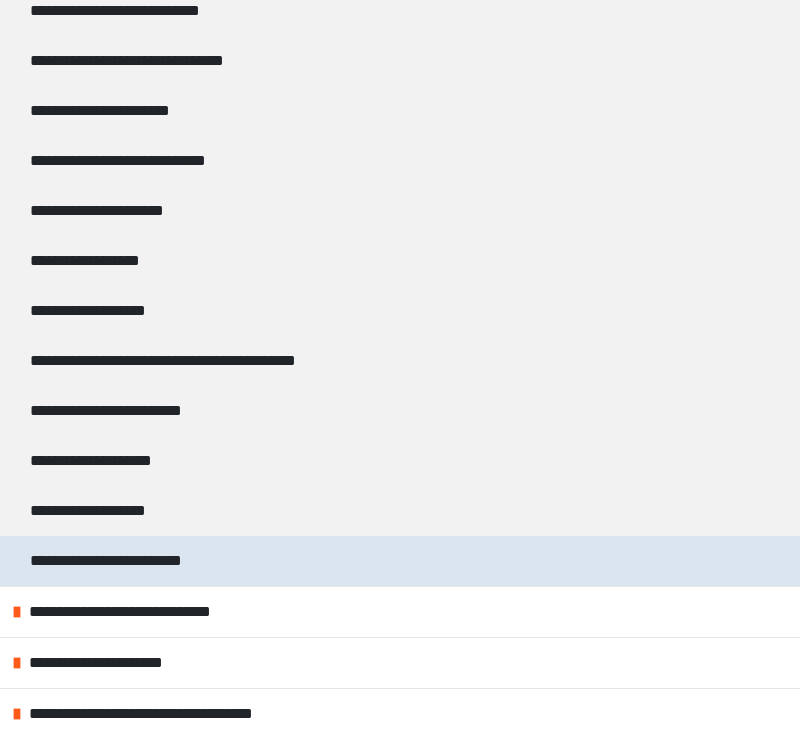 scroll, scrollTop: 2023, scrollLeft: 0, axis: vertical 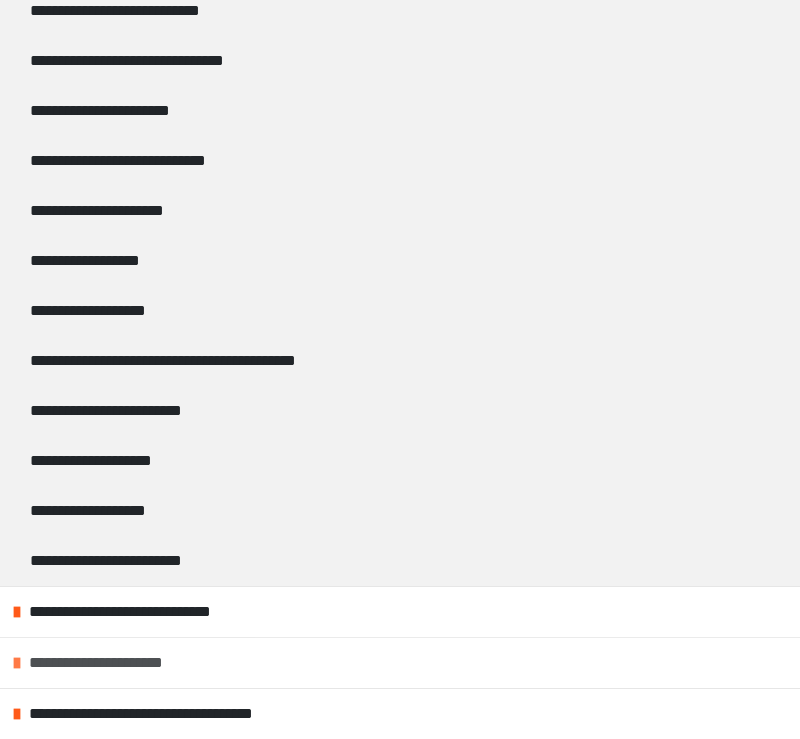 click on "**********" at bounding box center (127, 663) 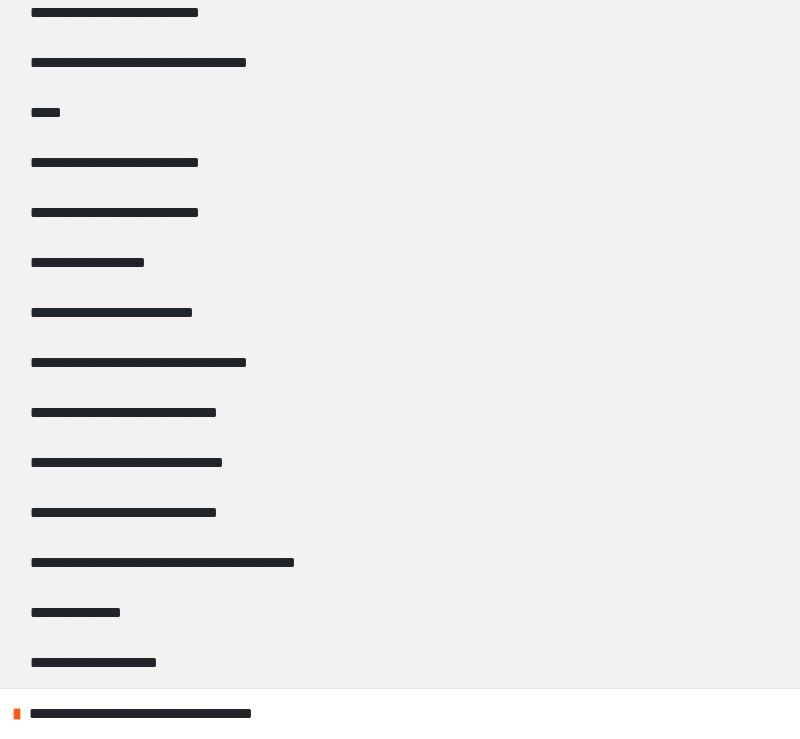 scroll, scrollTop: 3073, scrollLeft: 0, axis: vertical 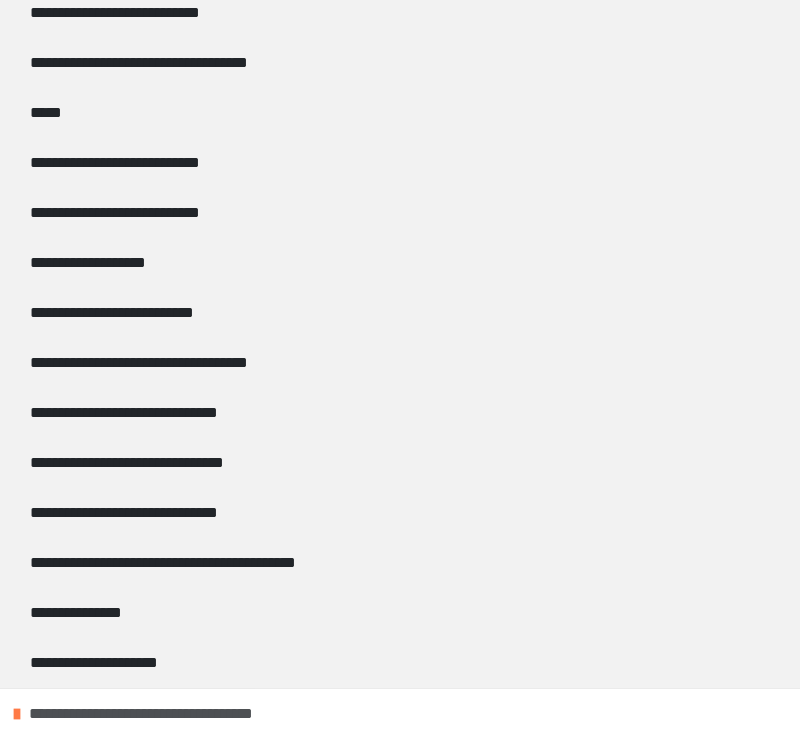 click at bounding box center [17, 714] 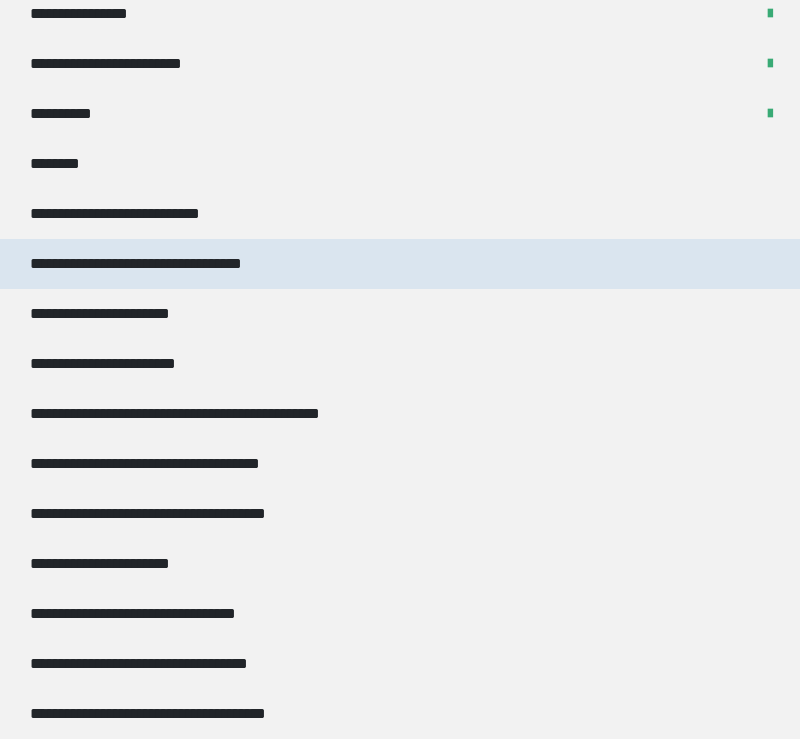 scroll, scrollTop: 4423, scrollLeft: 0, axis: vertical 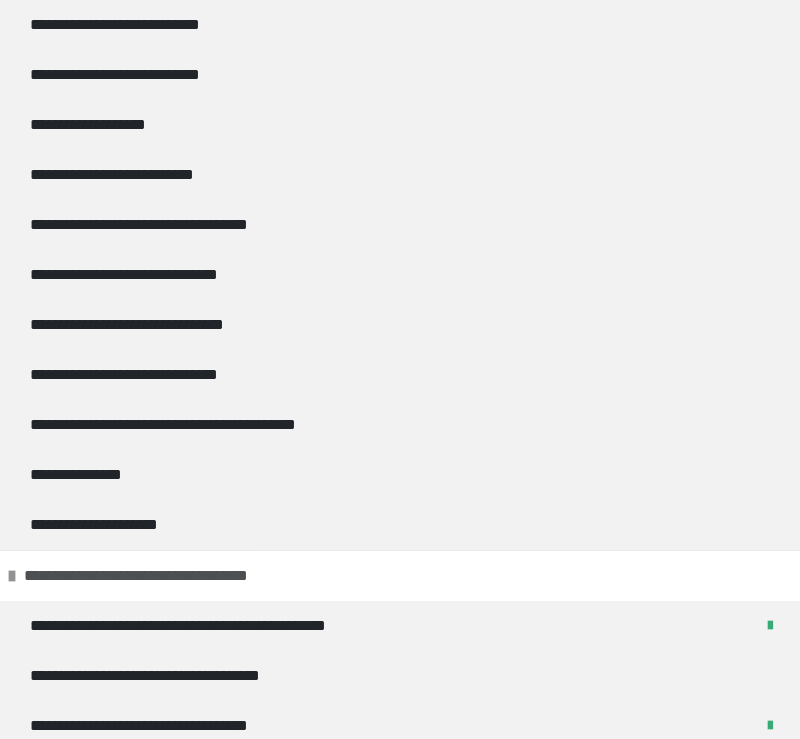 click at bounding box center (12, 576) 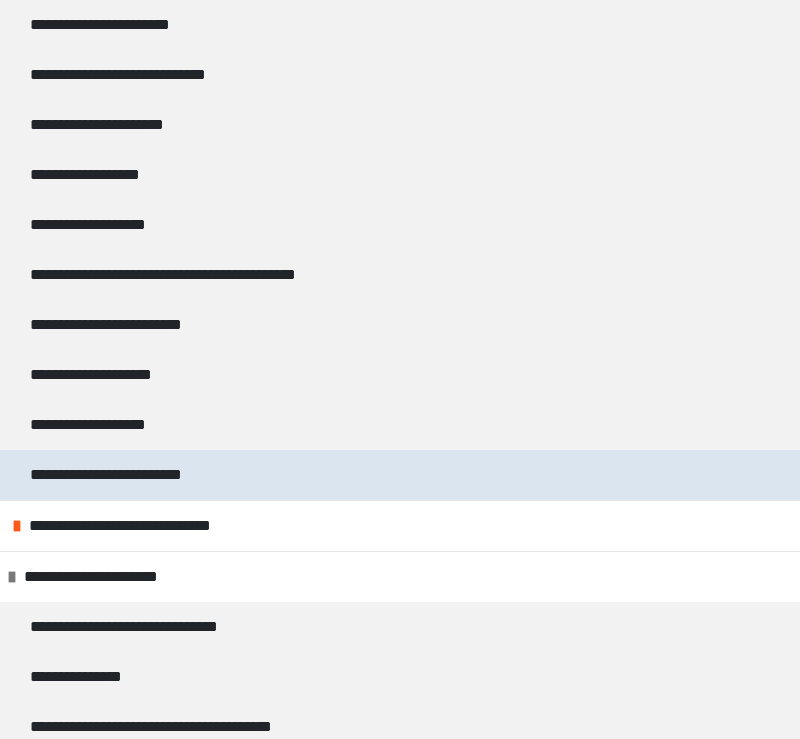 scroll, scrollTop: 2098, scrollLeft: 0, axis: vertical 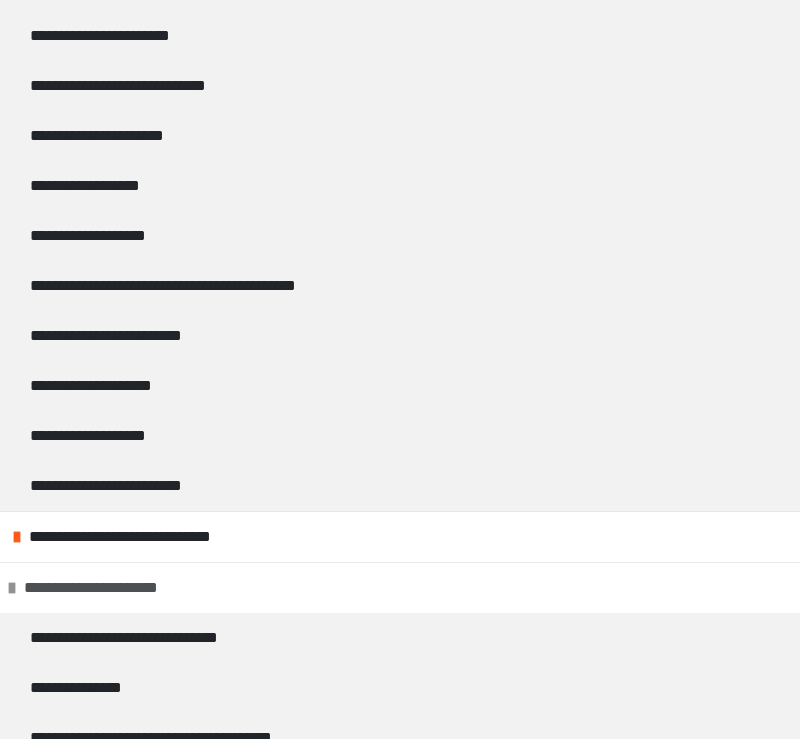 click at bounding box center (12, 588) 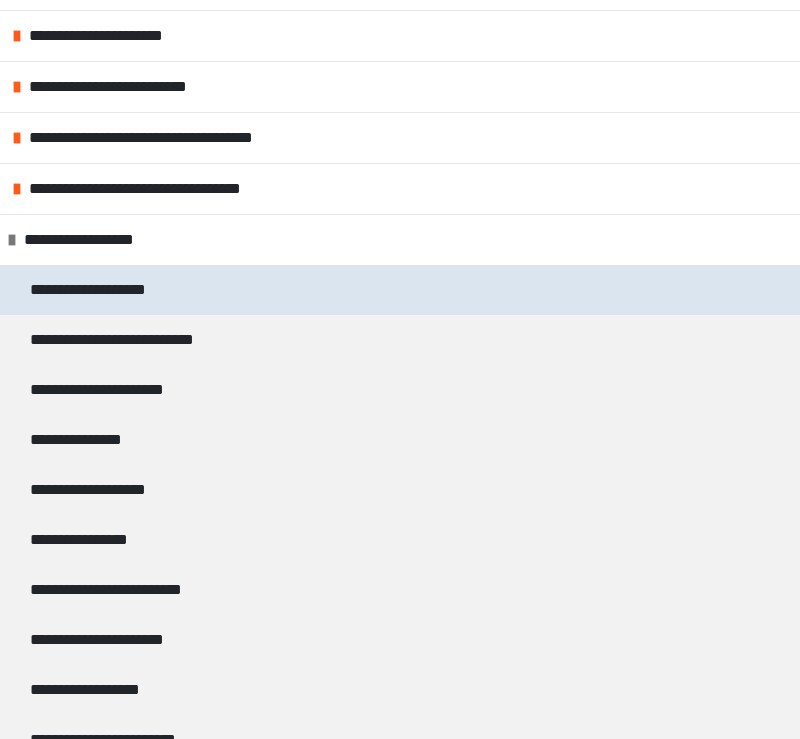 scroll, scrollTop: 1091, scrollLeft: 0, axis: vertical 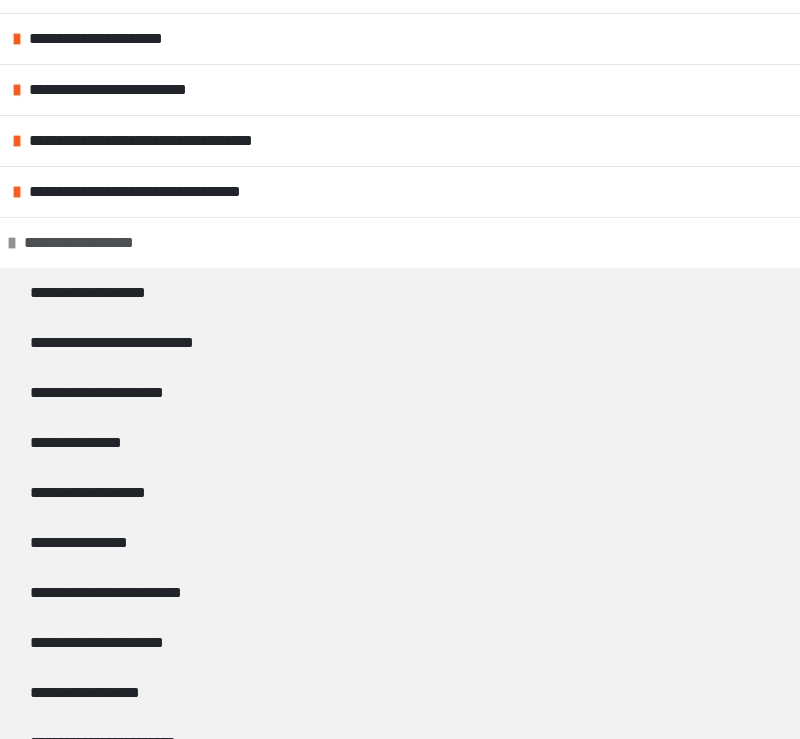 click at bounding box center (12, 243) 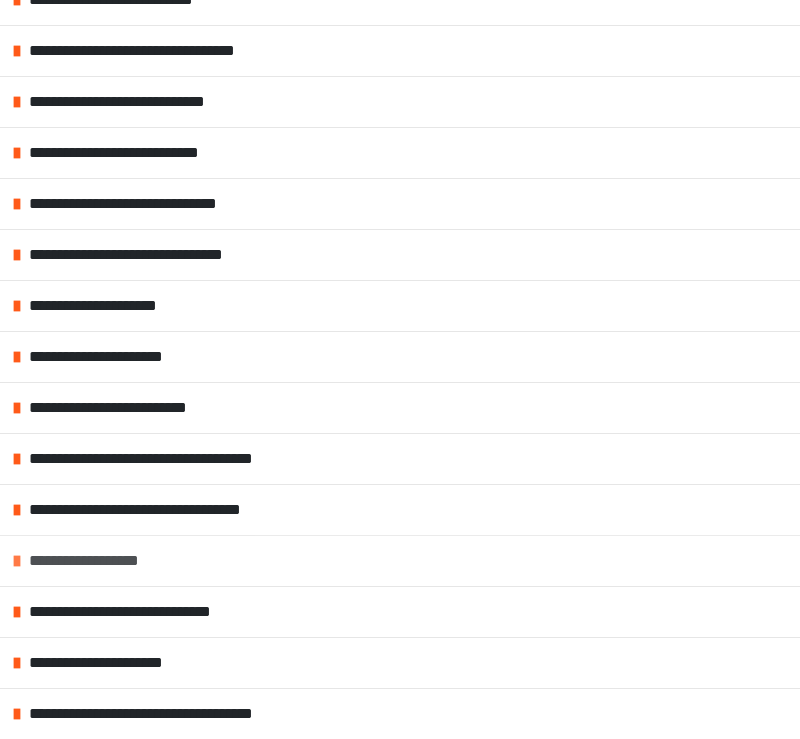 scroll, scrollTop: 773, scrollLeft: 0, axis: vertical 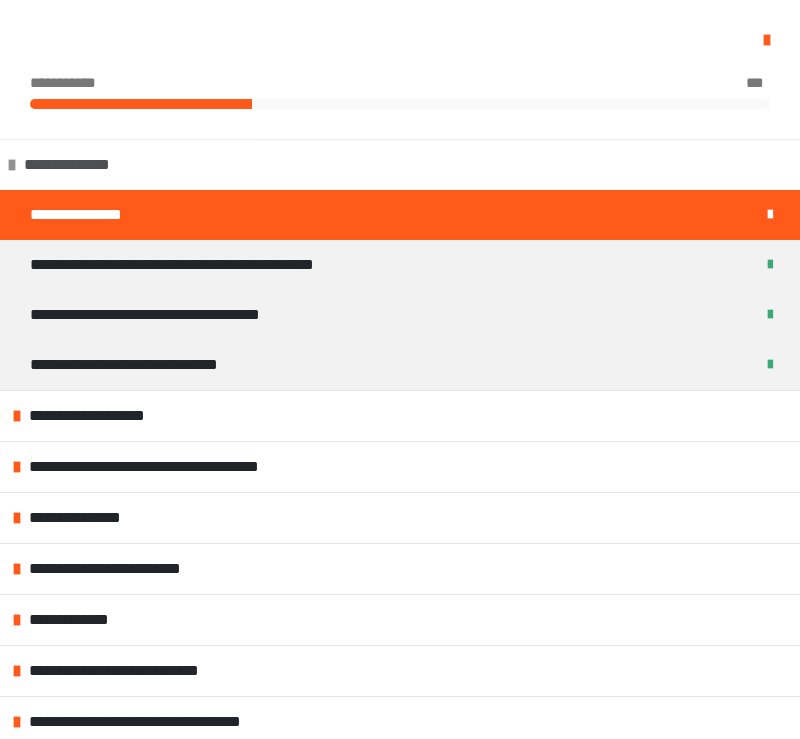 click at bounding box center (12, 165) 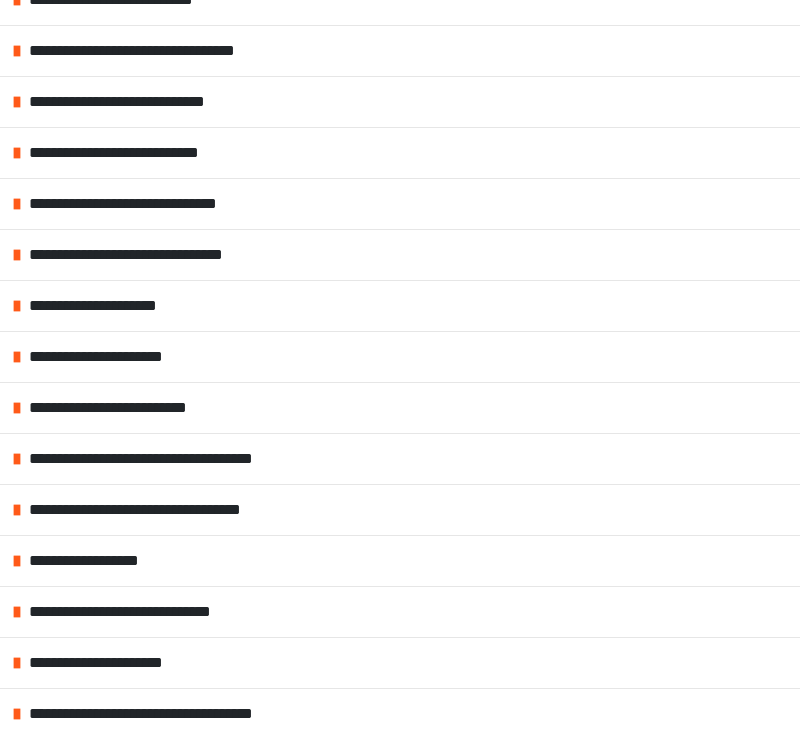 scroll, scrollTop: 573, scrollLeft: 0, axis: vertical 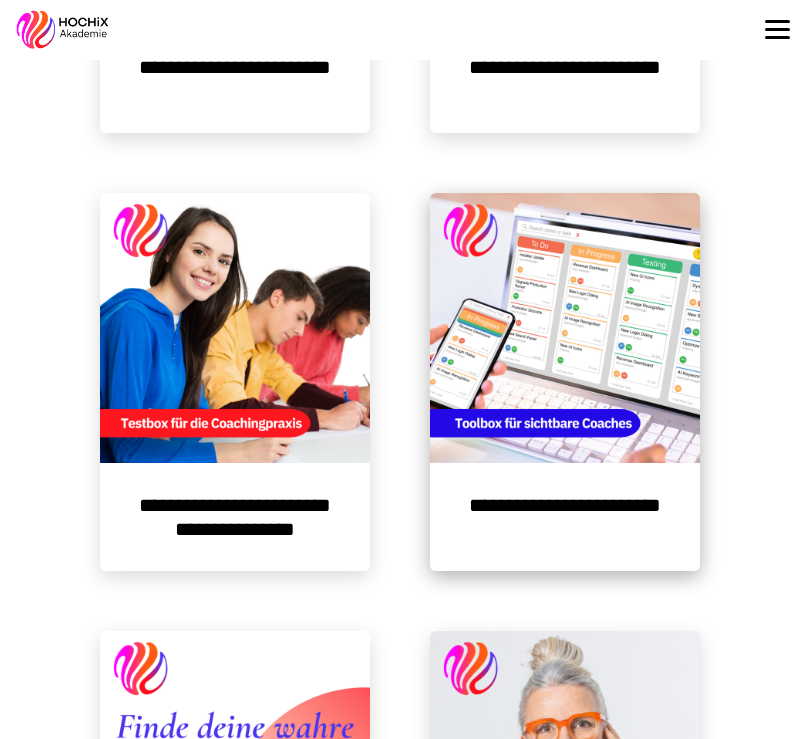 click at bounding box center [565, 328] 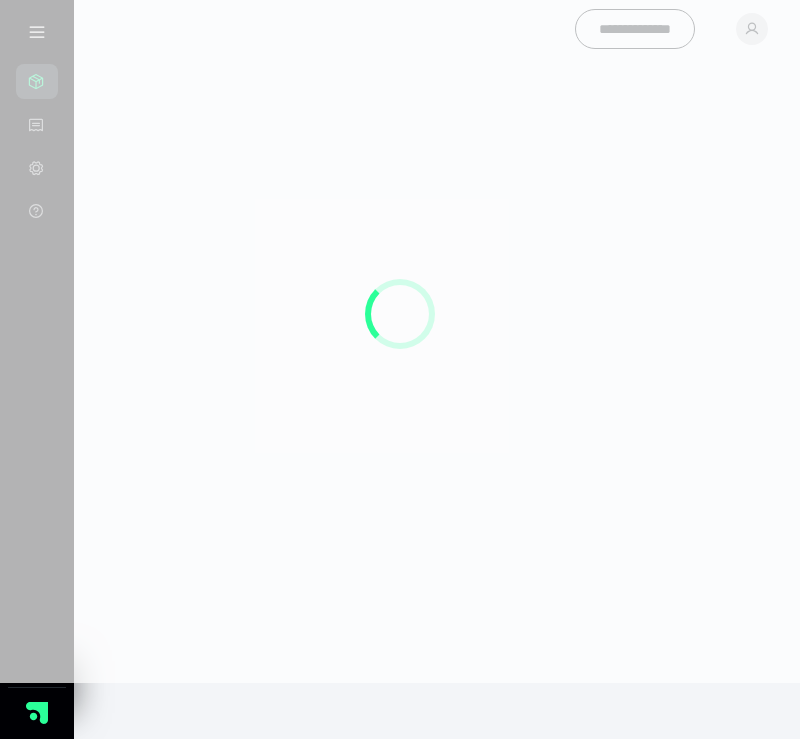 scroll, scrollTop: 0, scrollLeft: 0, axis: both 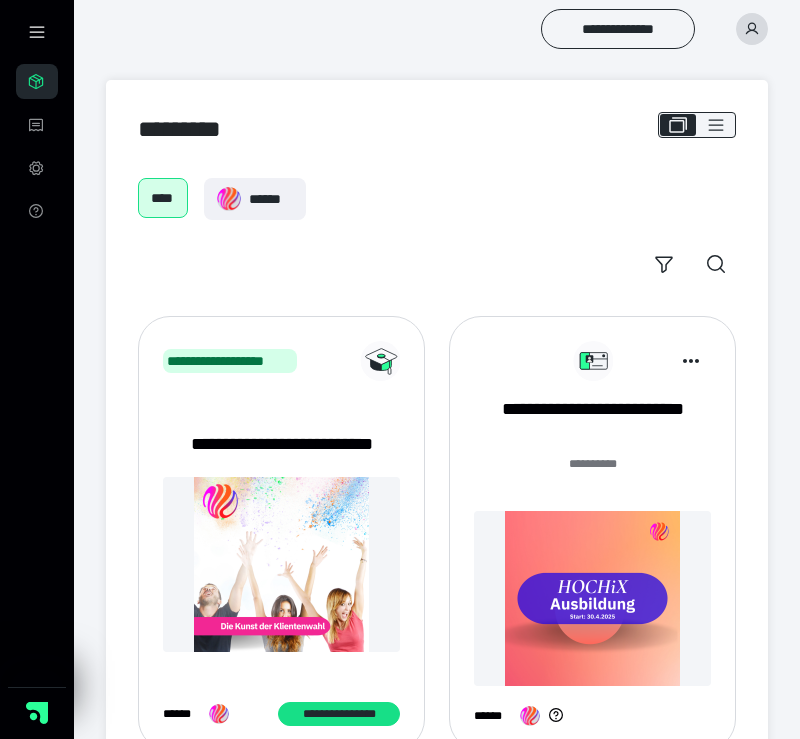 click at bounding box center (592, 598) 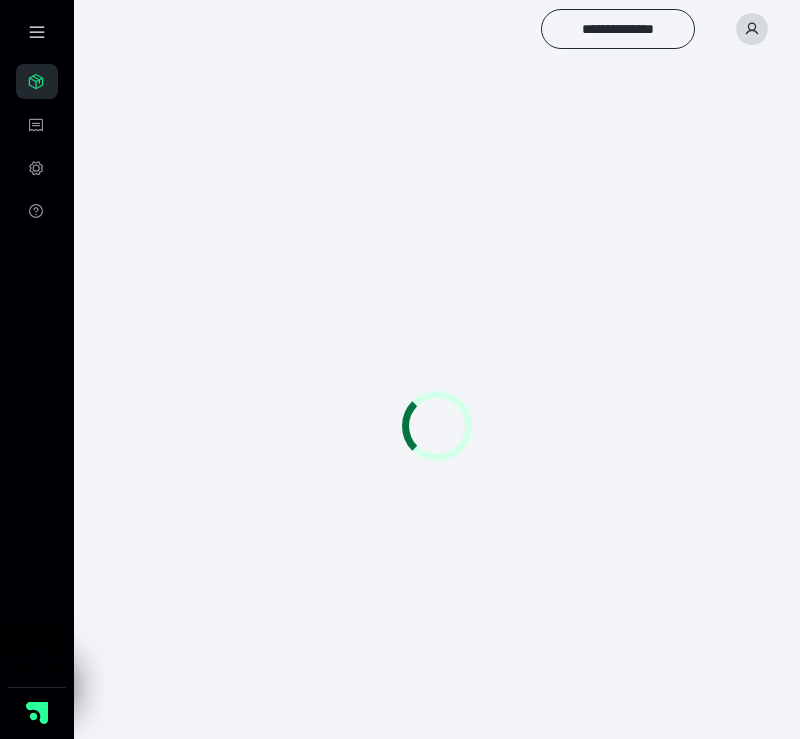 scroll, scrollTop: 0, scrollLeft: 0, axis: both 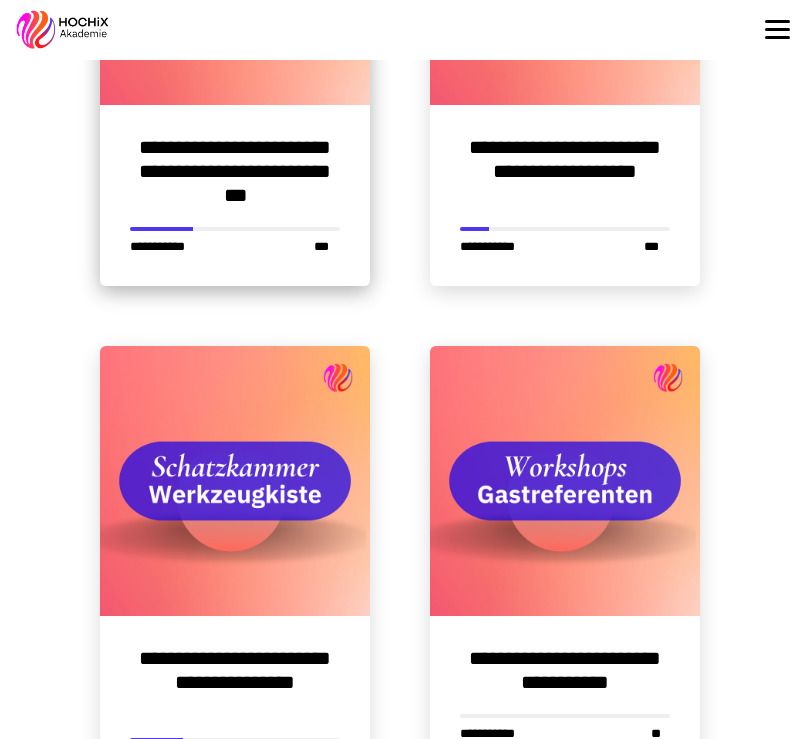 click at bounding box center [235, -30] 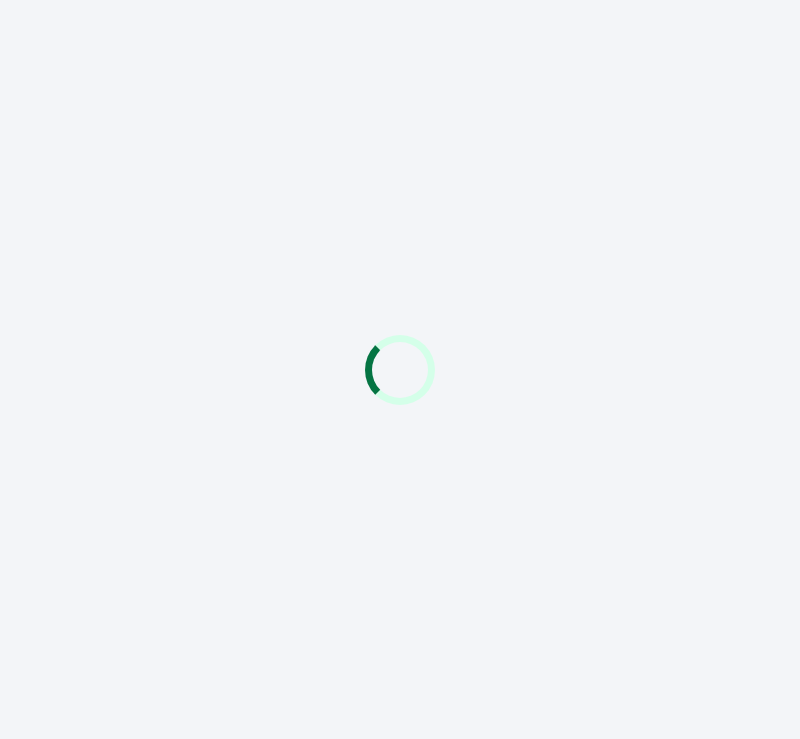 scroll, scrollTop: 0, scrollLeft: 0, axis: both 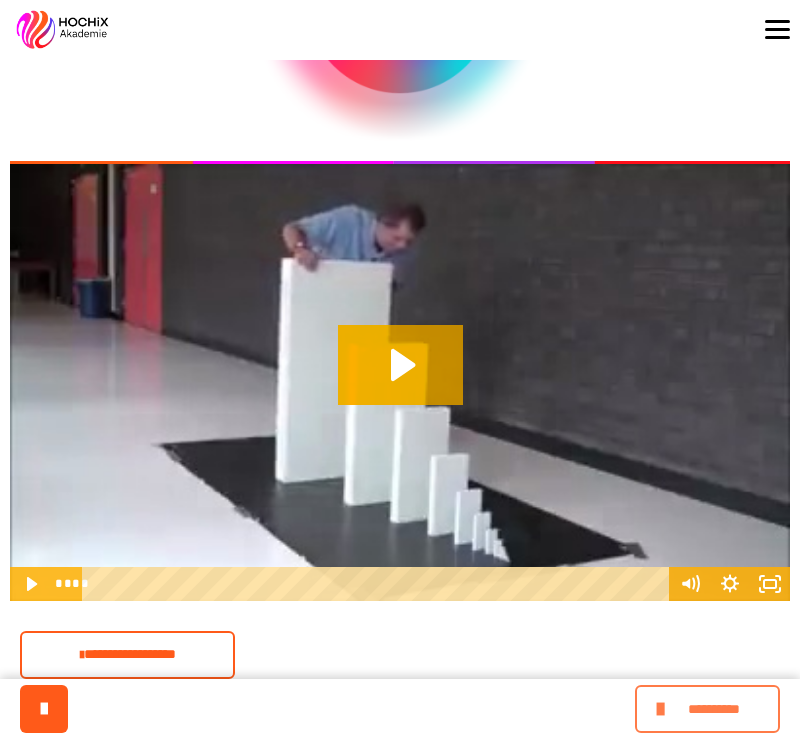 click at bounding box center (663, 709) 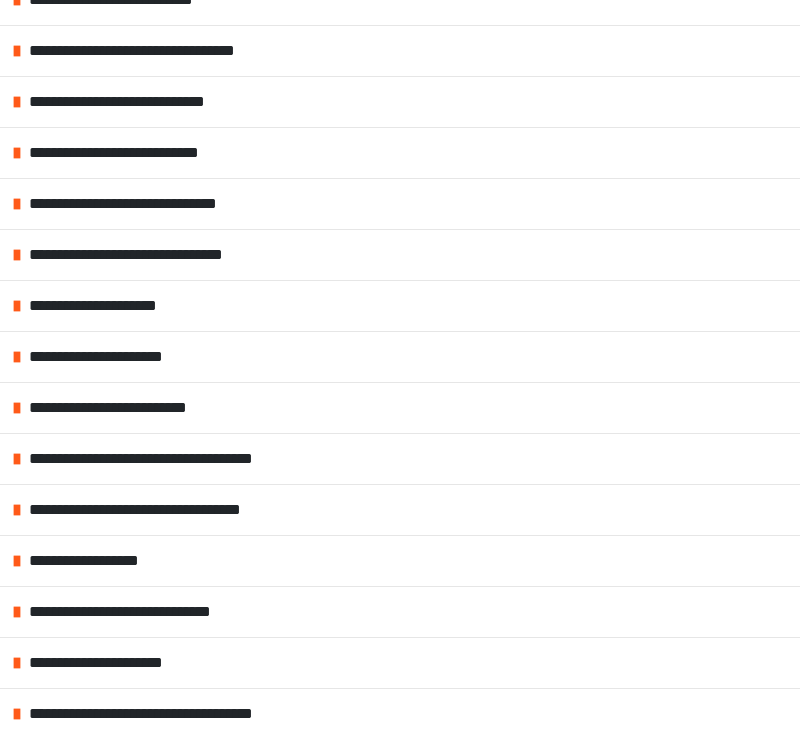 scroll, scrollTop: 773, scrollLeft: 0, axis: vertical 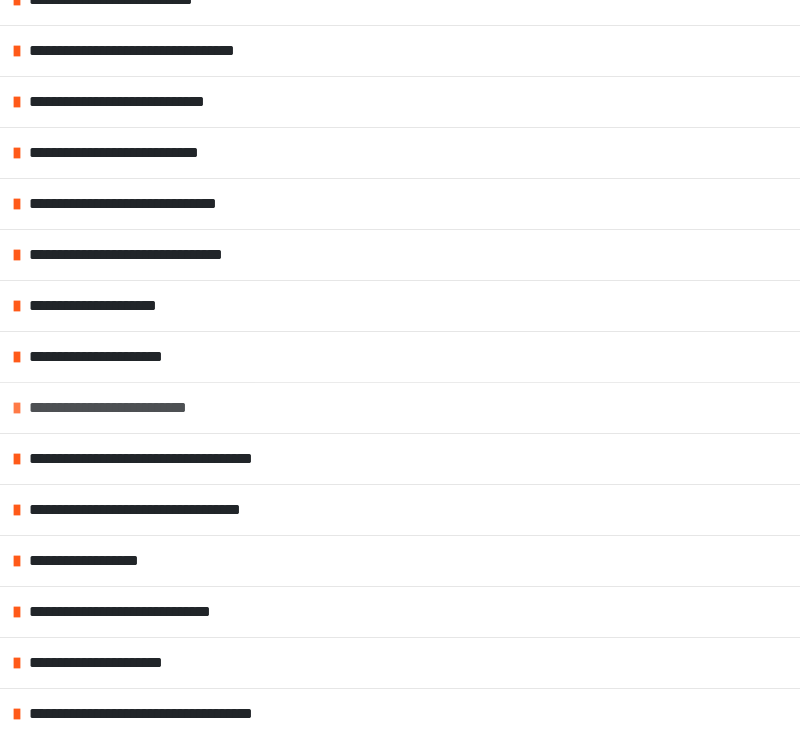 click on "**********" at bounding box center (400, 407) 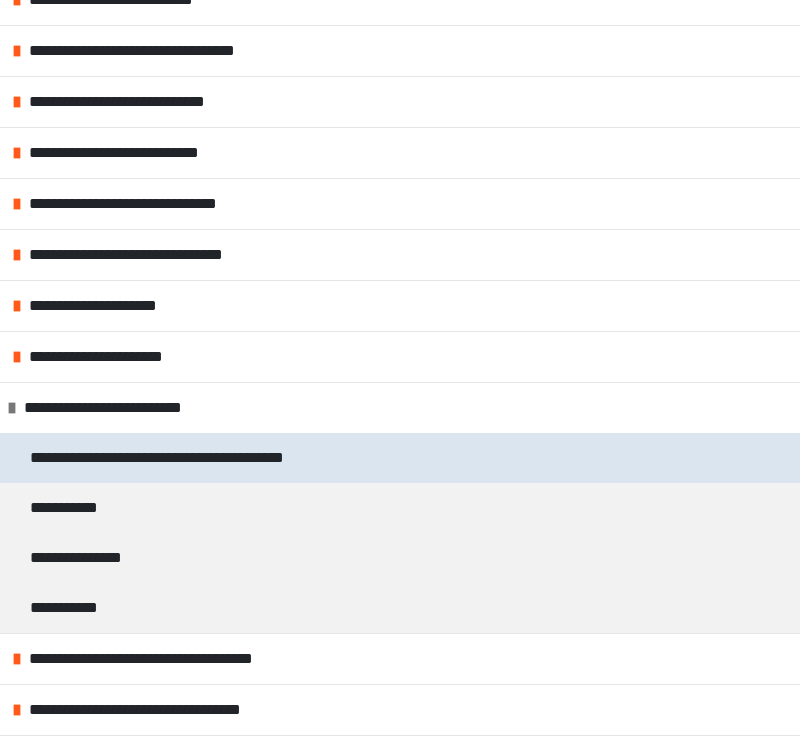 click on "**********" at bounding box center [181, 458] 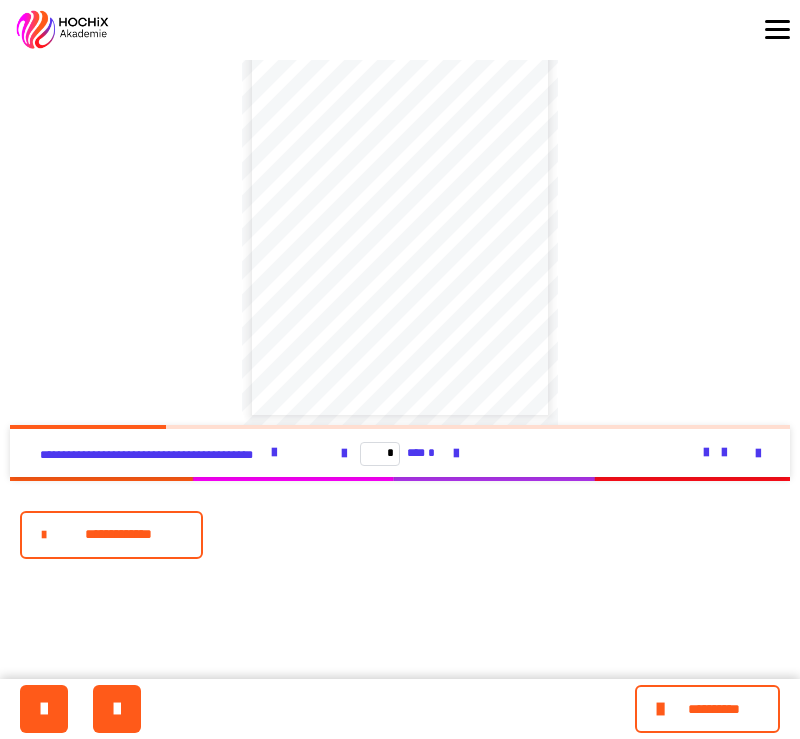 scroll, scrollTop: 320, scrollLeft: 0, axis: vertical 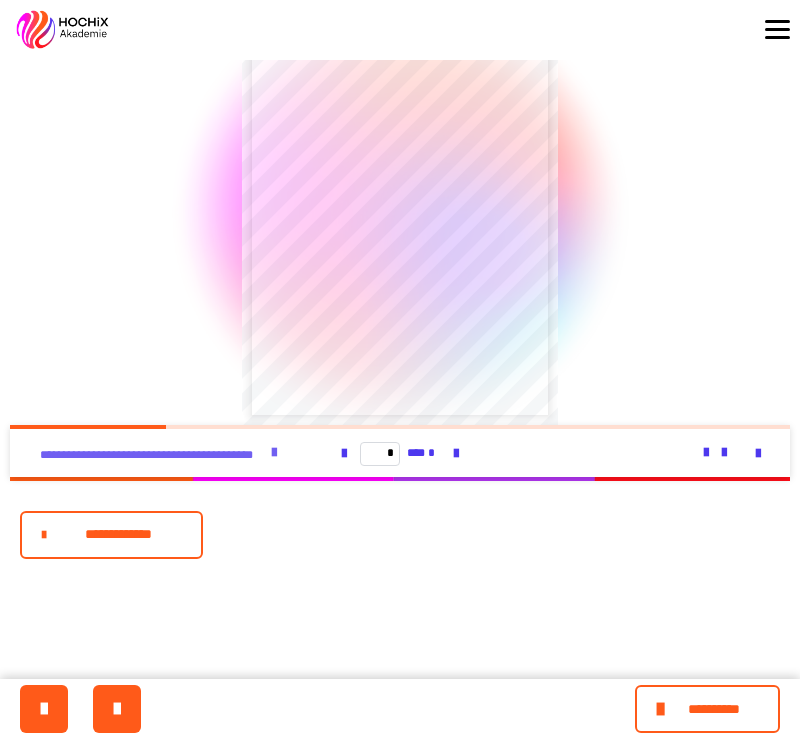 click at bounding box center [274, 453] 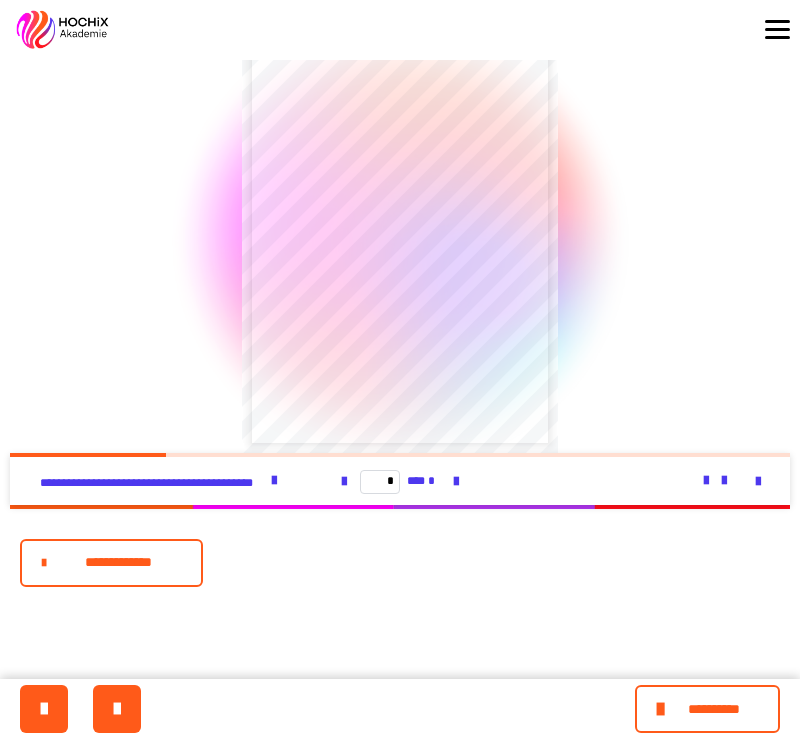 click on "**********" at bounding box center (118, 562) 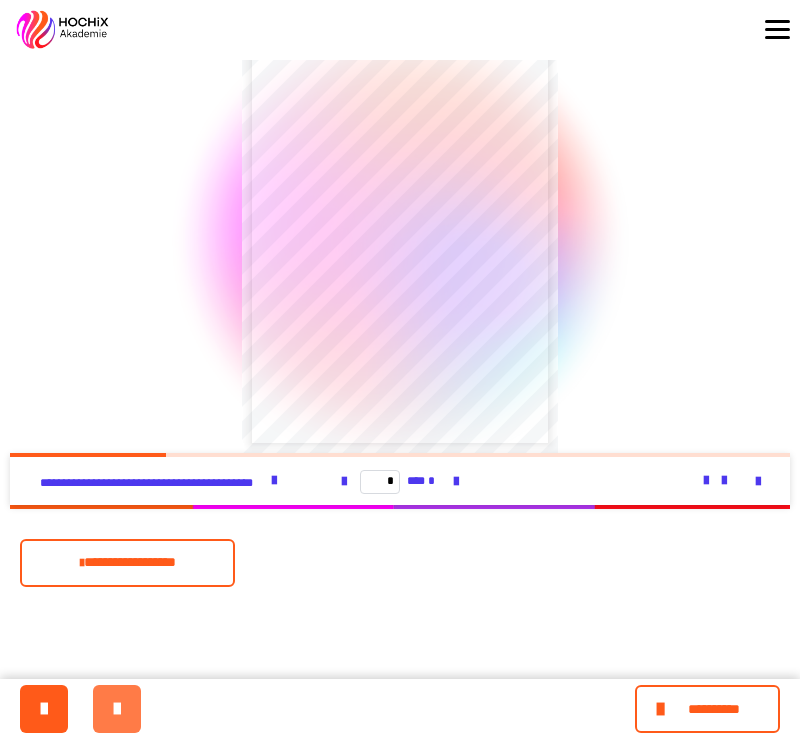 click at bounding box center (117, 709) 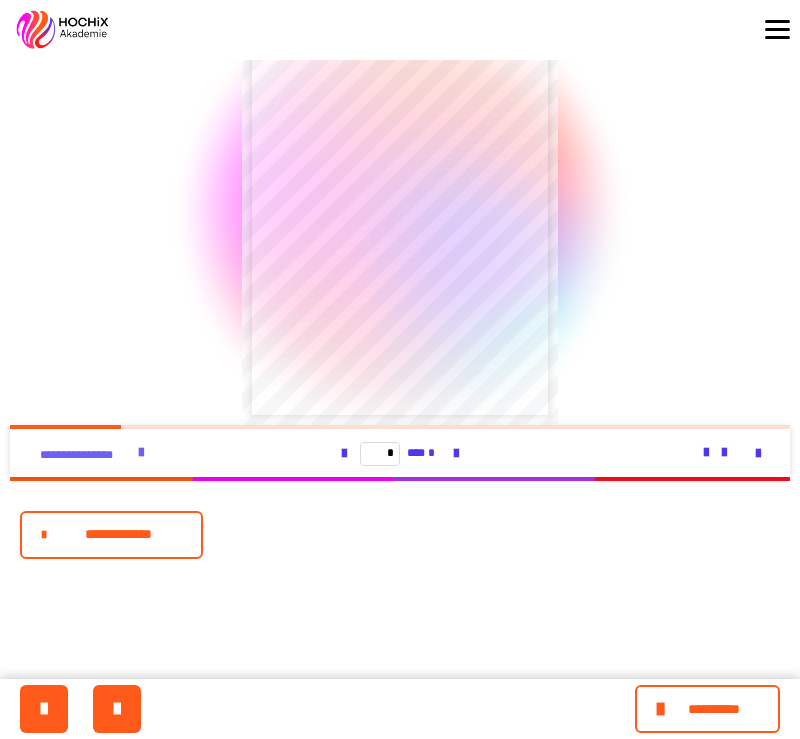 scroll, scrollTop: 320, scrollLeft: 0, axis: vertical 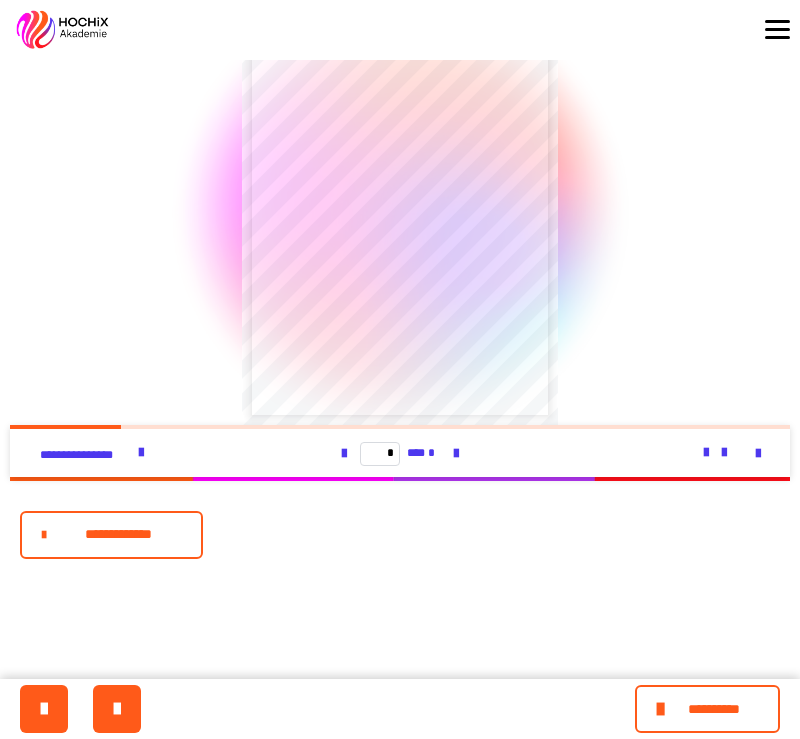 click on "**********" at bounding box center (118, 534) 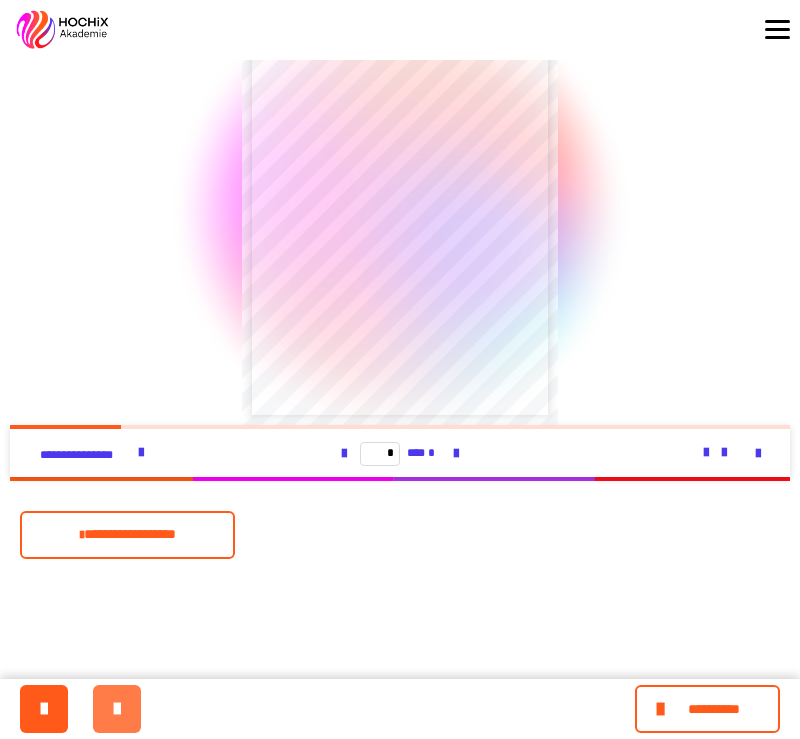 click at bounding box center (117, 709) 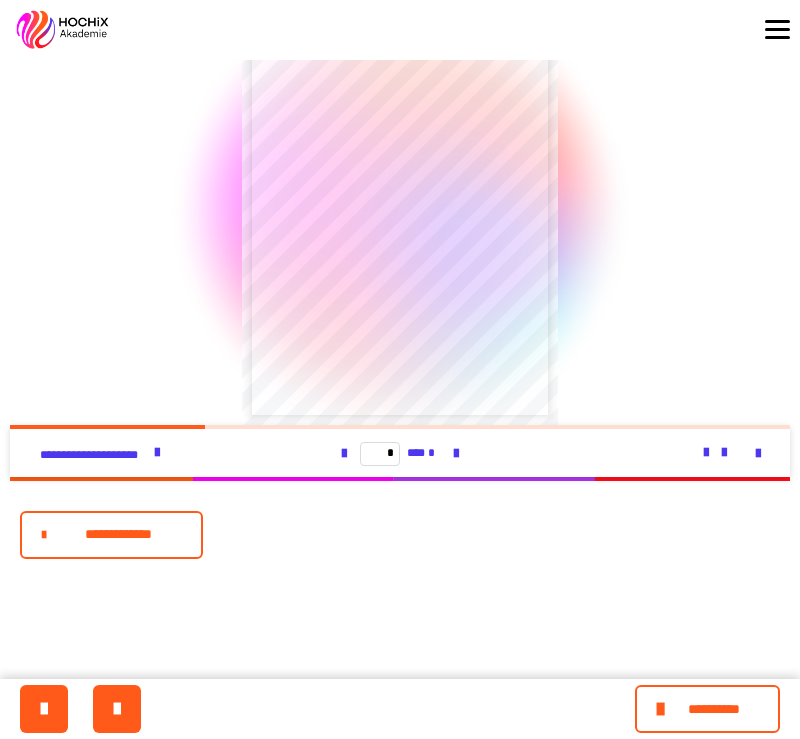 scroll, scrollTop: 320, scrollLeft: 0, axis: vertical 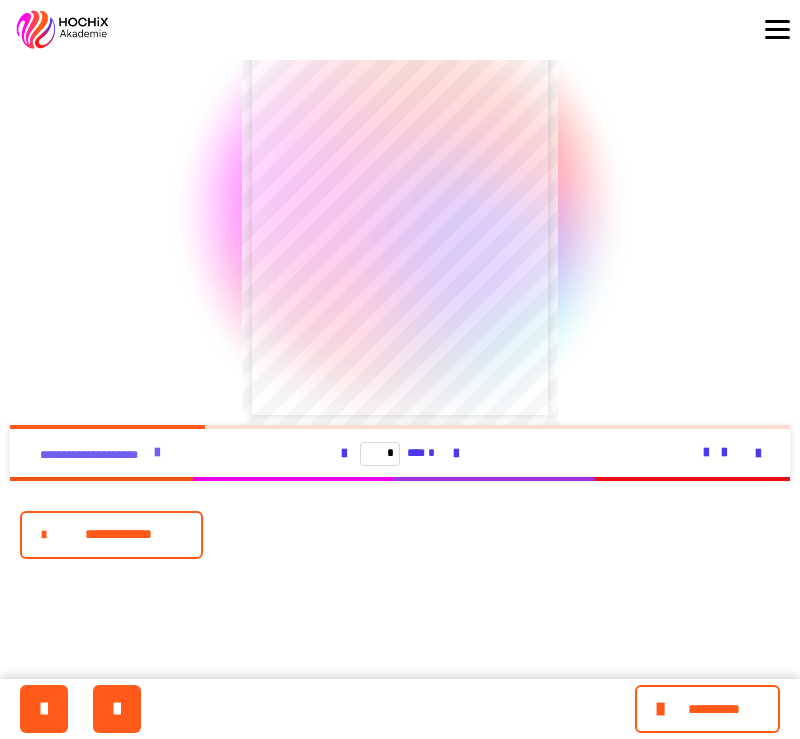 click at bounding box center [157, 453] 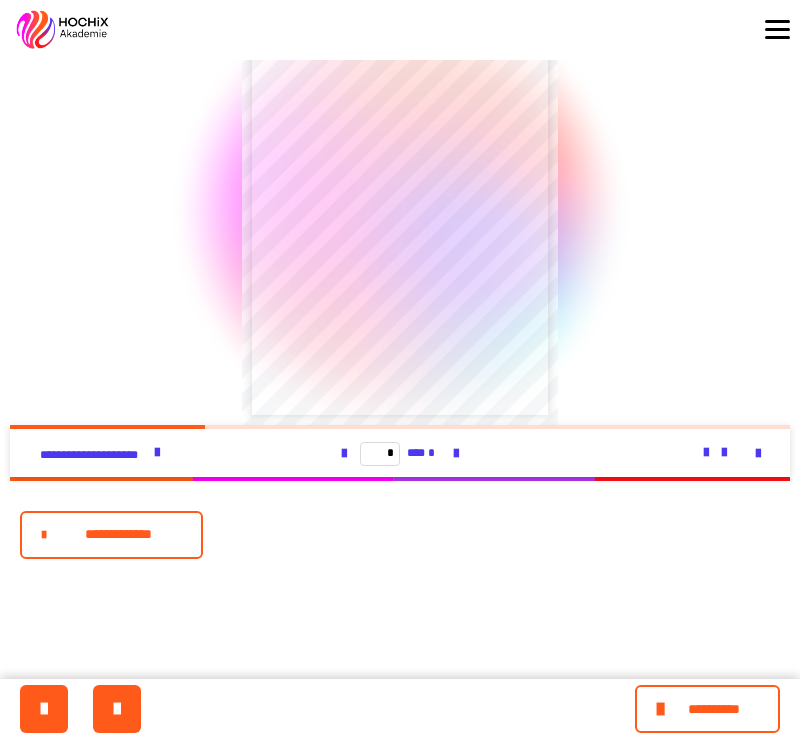 click on "**********" at bounding box center (118, 534) 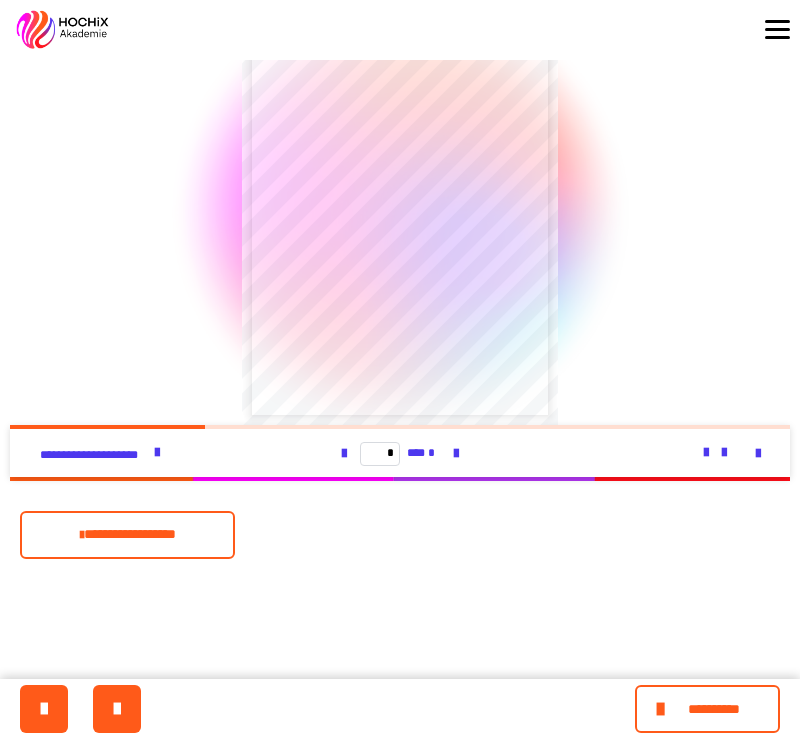 scroll, scrollTop: 320, scrollLeft: 0, axis: vertical 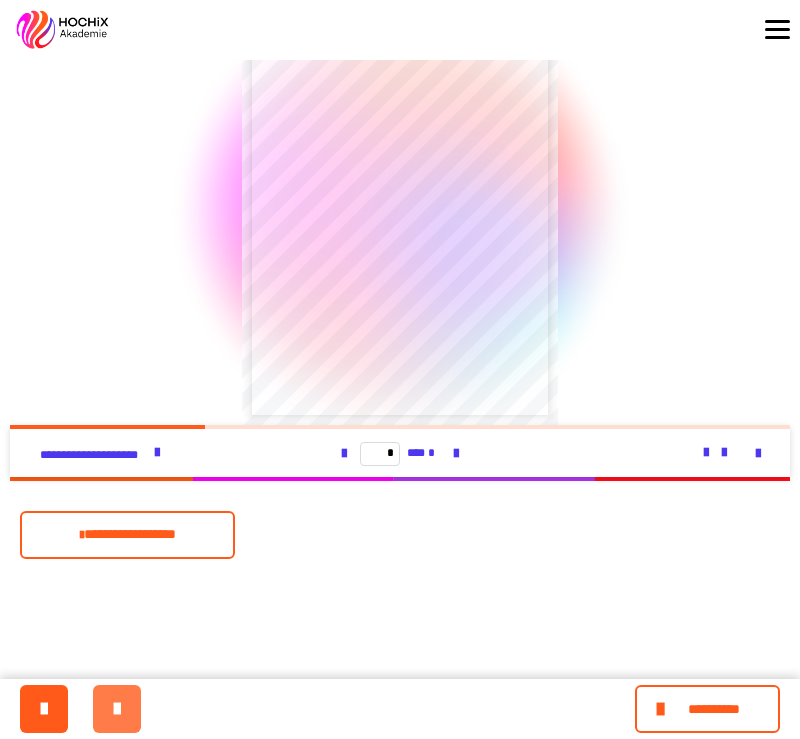 click at bounding box center (117, 709) 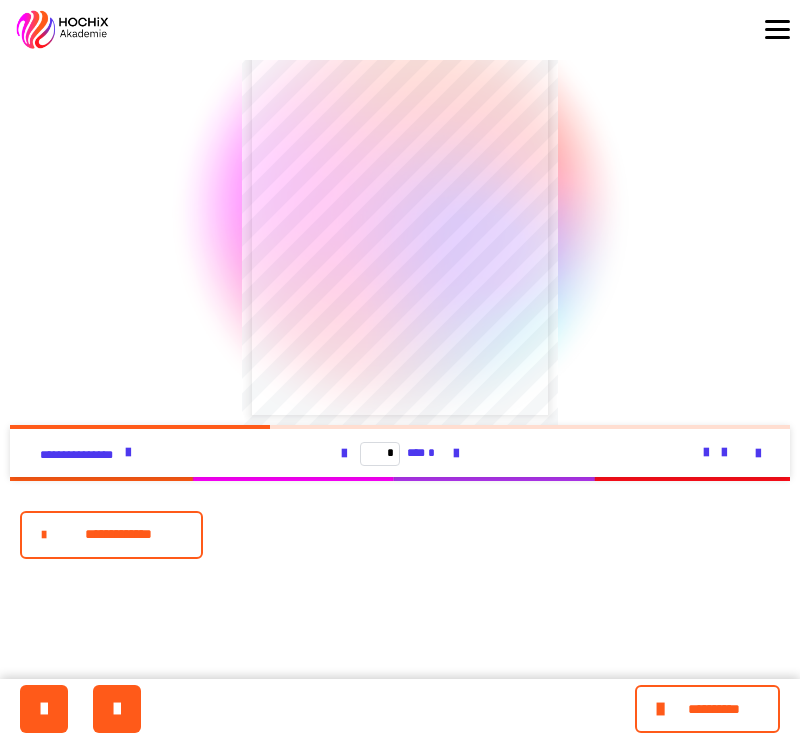 scroll, scrollTop: 320, scrollLeft: 0, axis: vertical 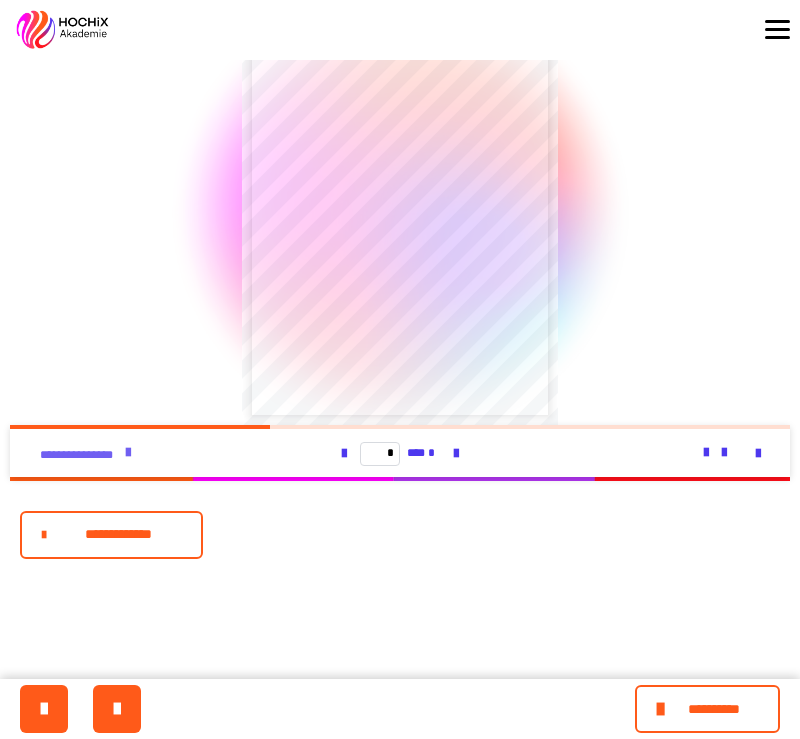 click at bounding box center (128, 453) 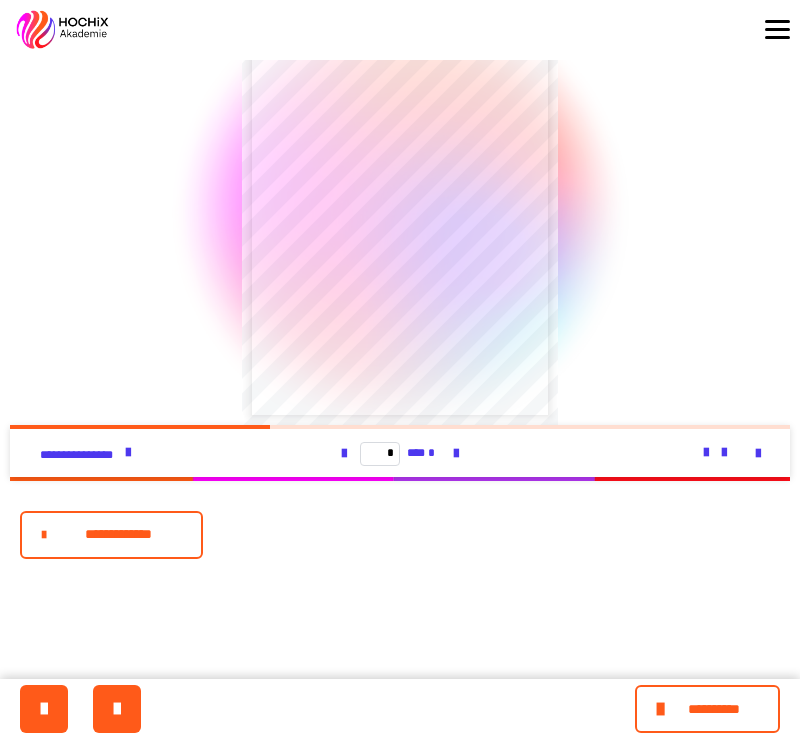 click on "**********" at bounding box center (118, 534) 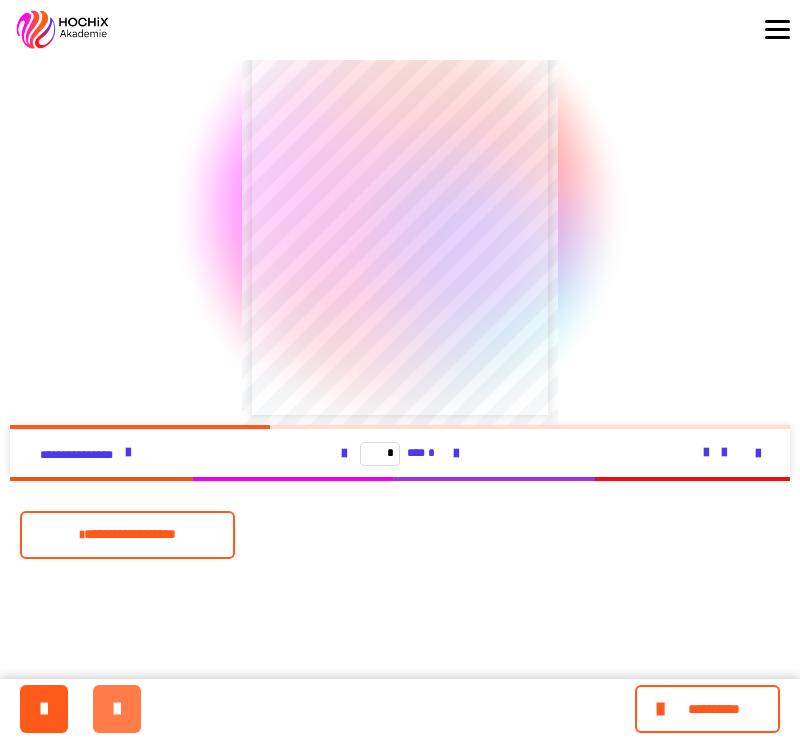 click at bounding box center (117, 709) 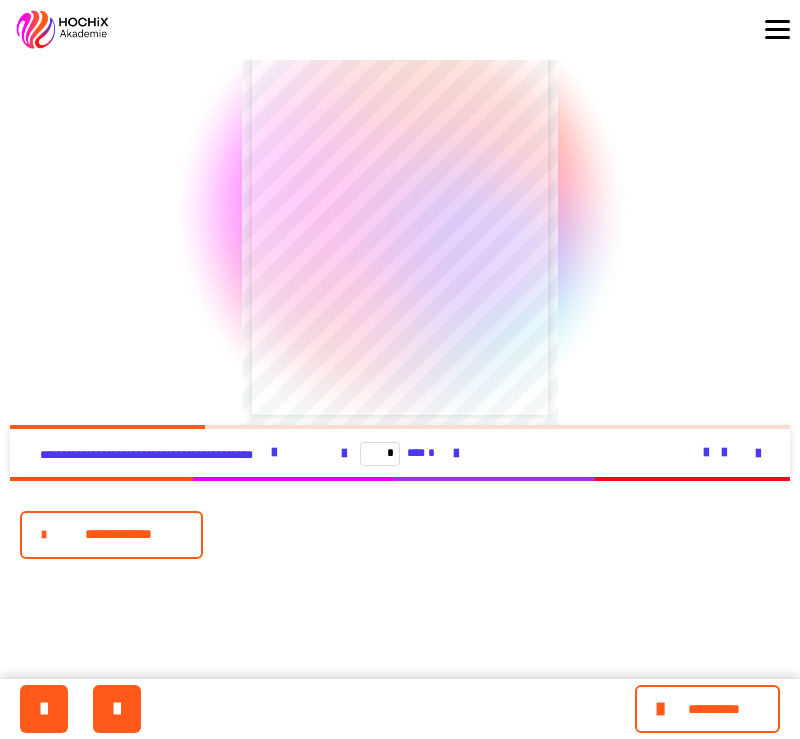 scroll, scrollTop: 320, scrollLeft: 0, axis: vertical 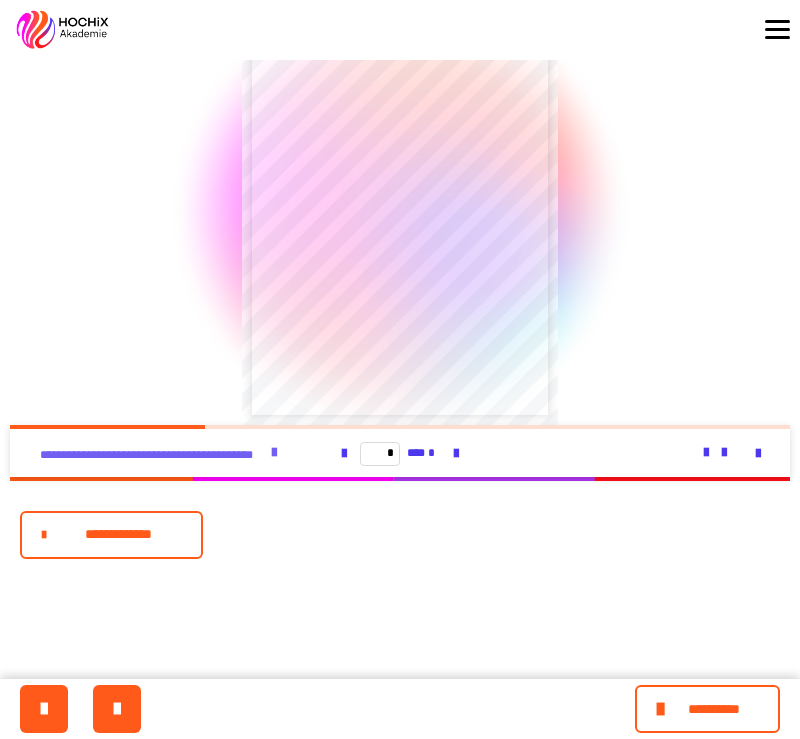 click at bounding box center (274, 453) 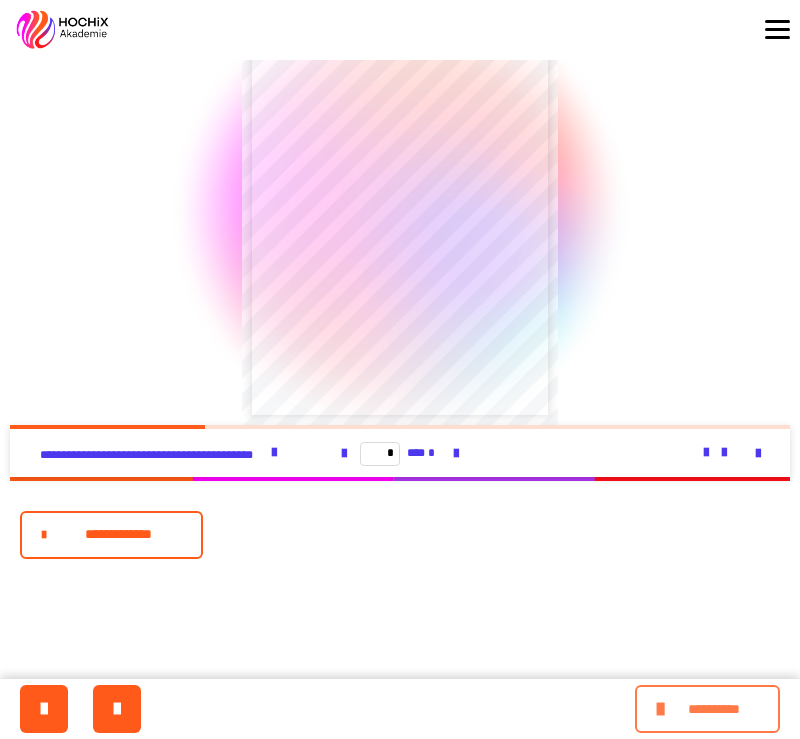 click on "**********" at bounding box center [714, 709] 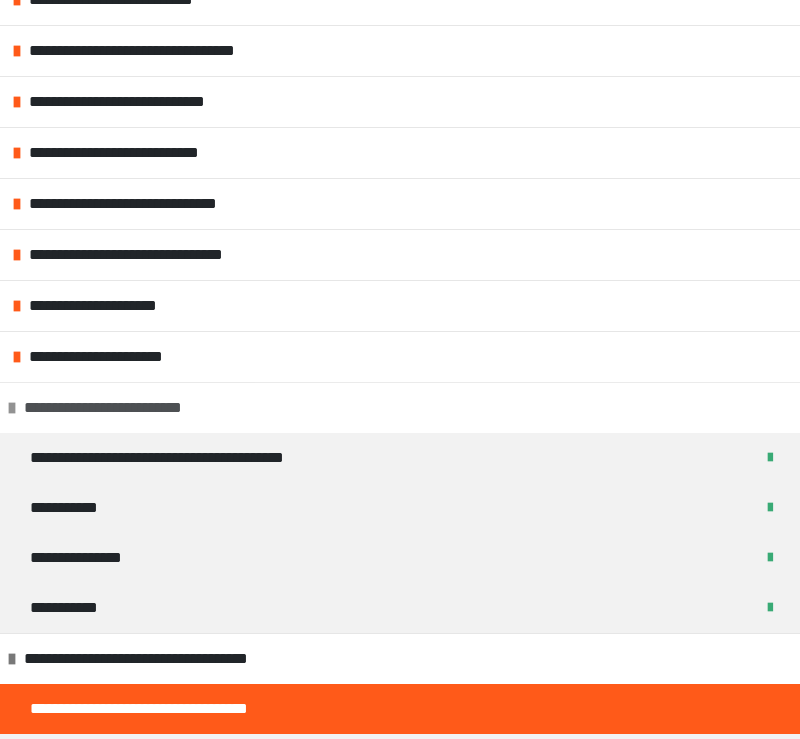 click at bounding box center (12, 408) 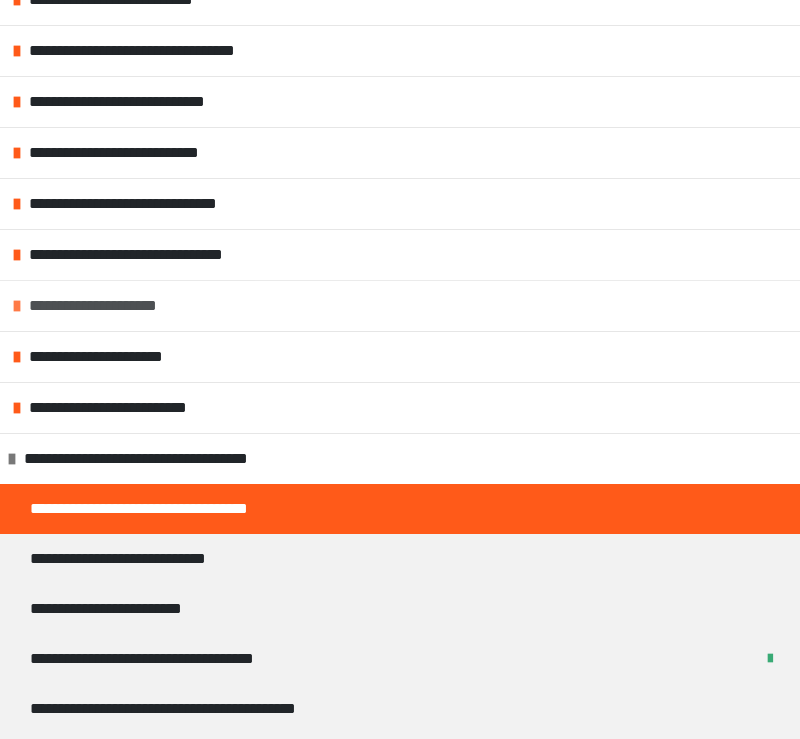 click at bounding box center (17, 306) 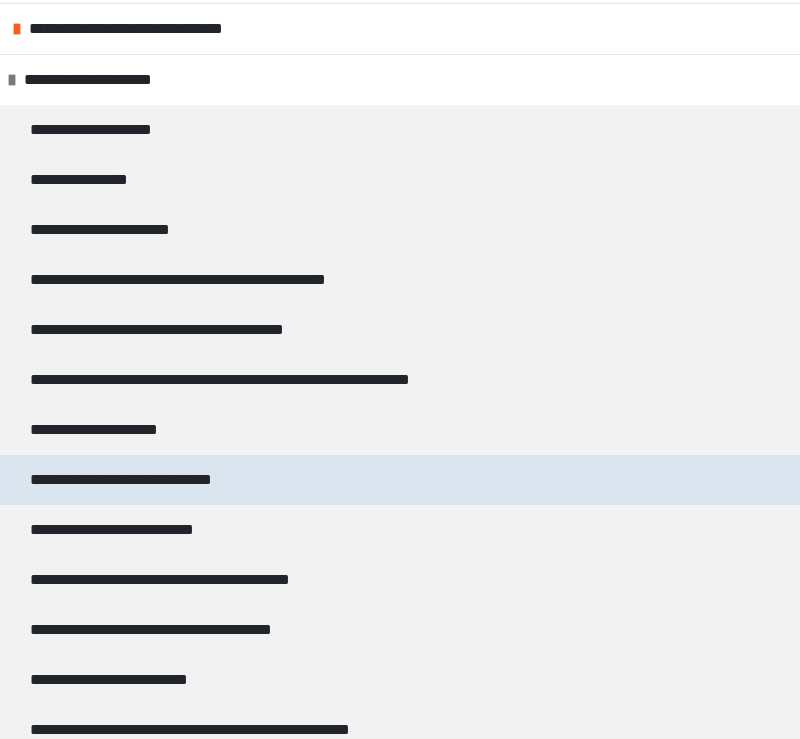 scroll, scrollTop: 995, scrollLeft: 0, axis: vertical 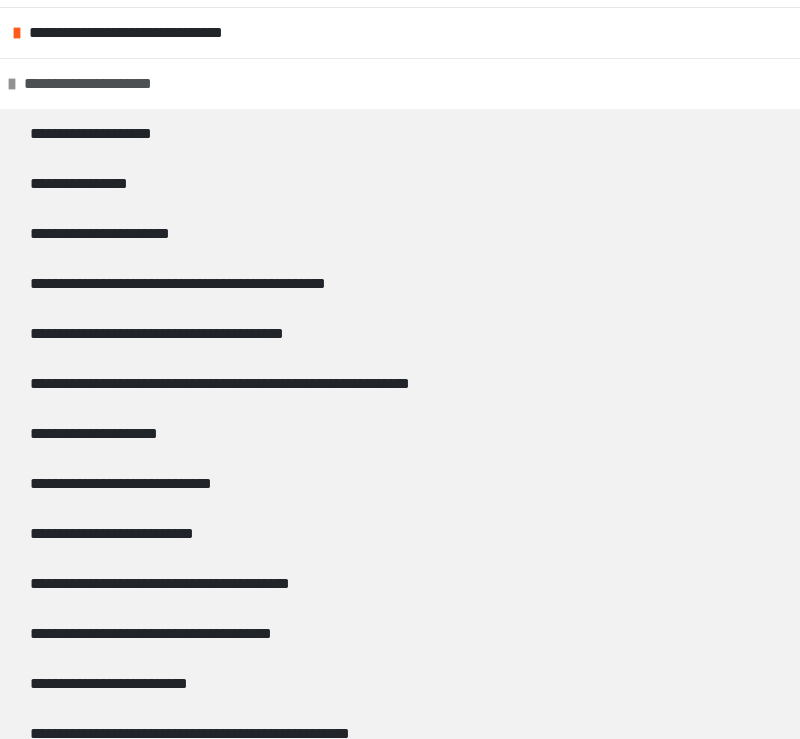 click at bounding box center (12, 84) 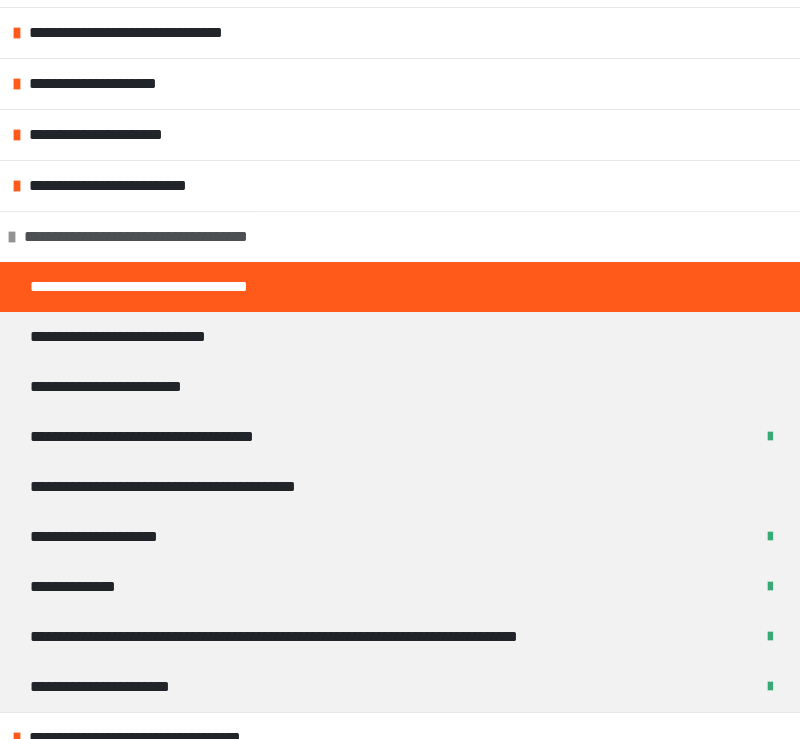 click at bounding box center [12, 237] 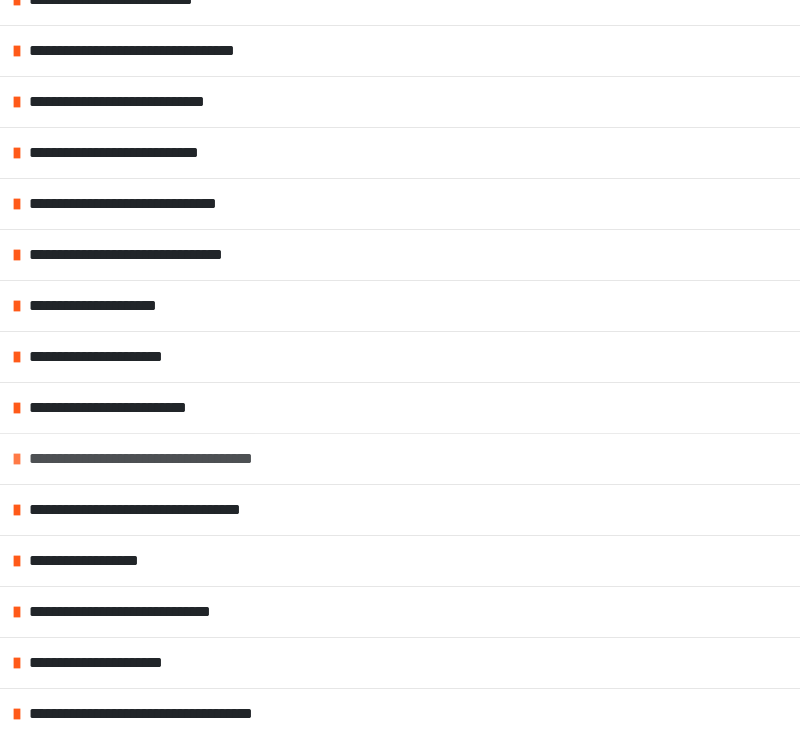scroll, scrollTop: 773, scrollLeft: 0, axis: vertical 